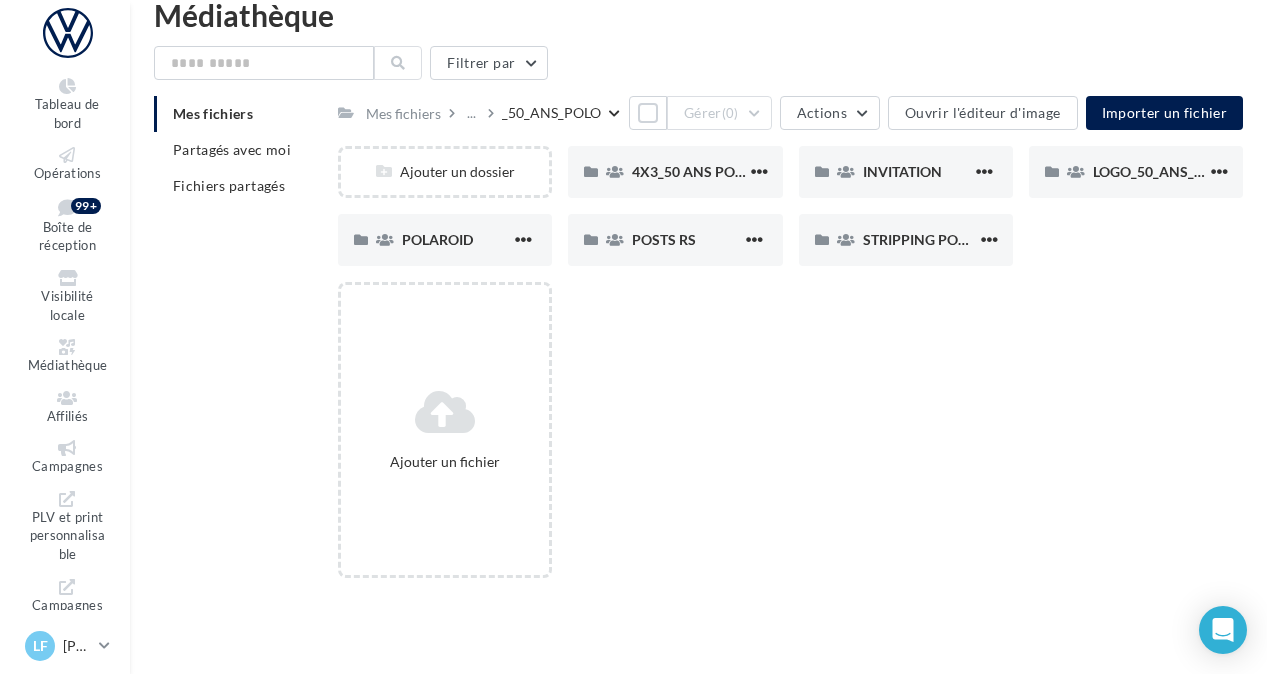 scroll, scrollTop: 32, scrollLeft: 0, axis: vertical 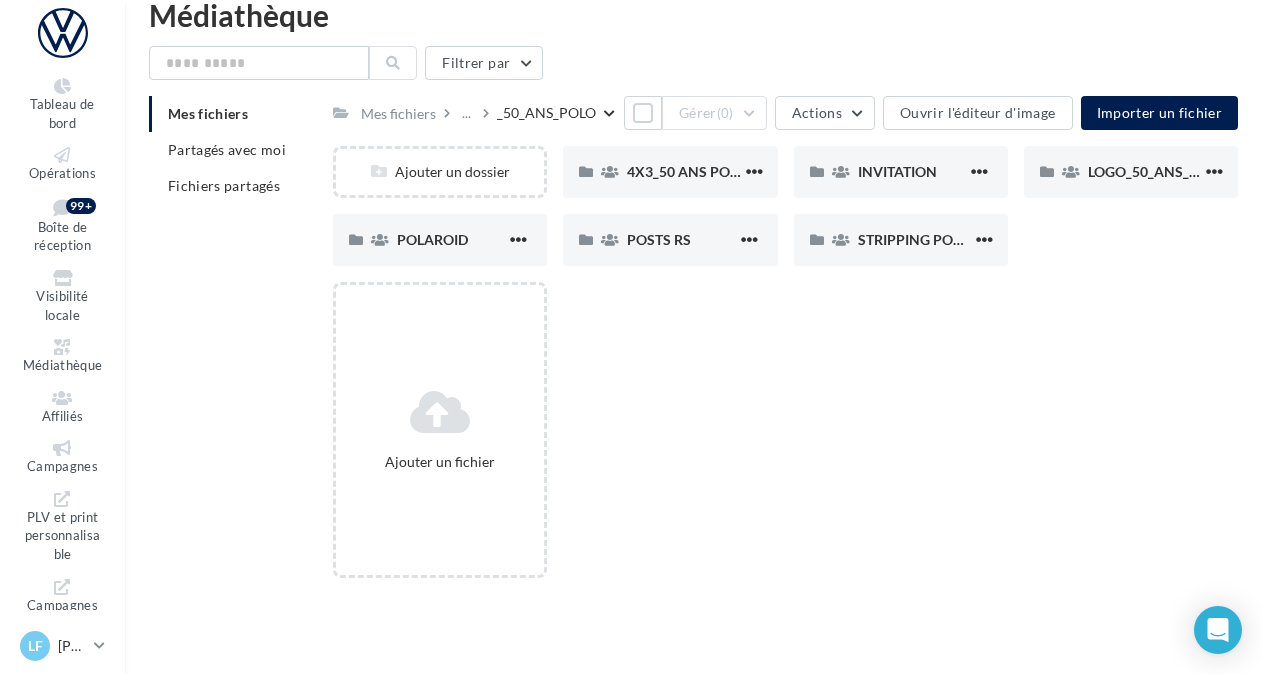 click on "Ajouter un fichier" at bounding box center (793, 438) 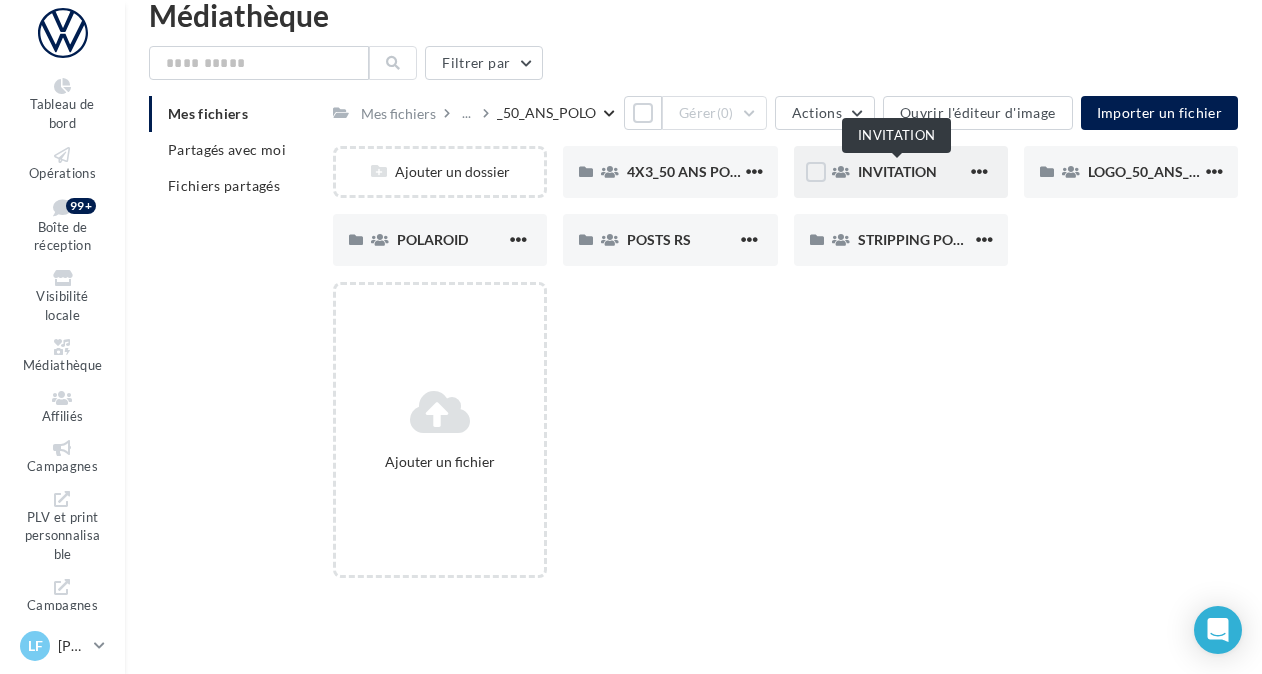click on "INVITATION" at bounding box center (897, 171) 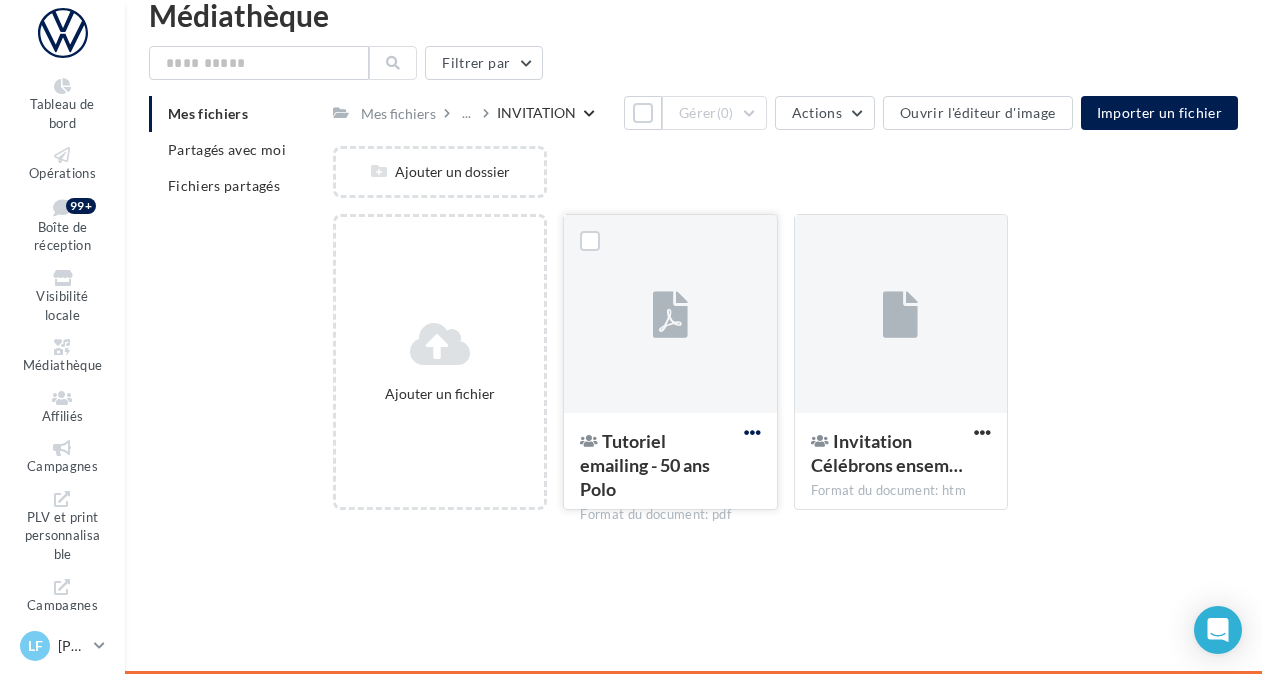 click at bounding box center [752, 432] 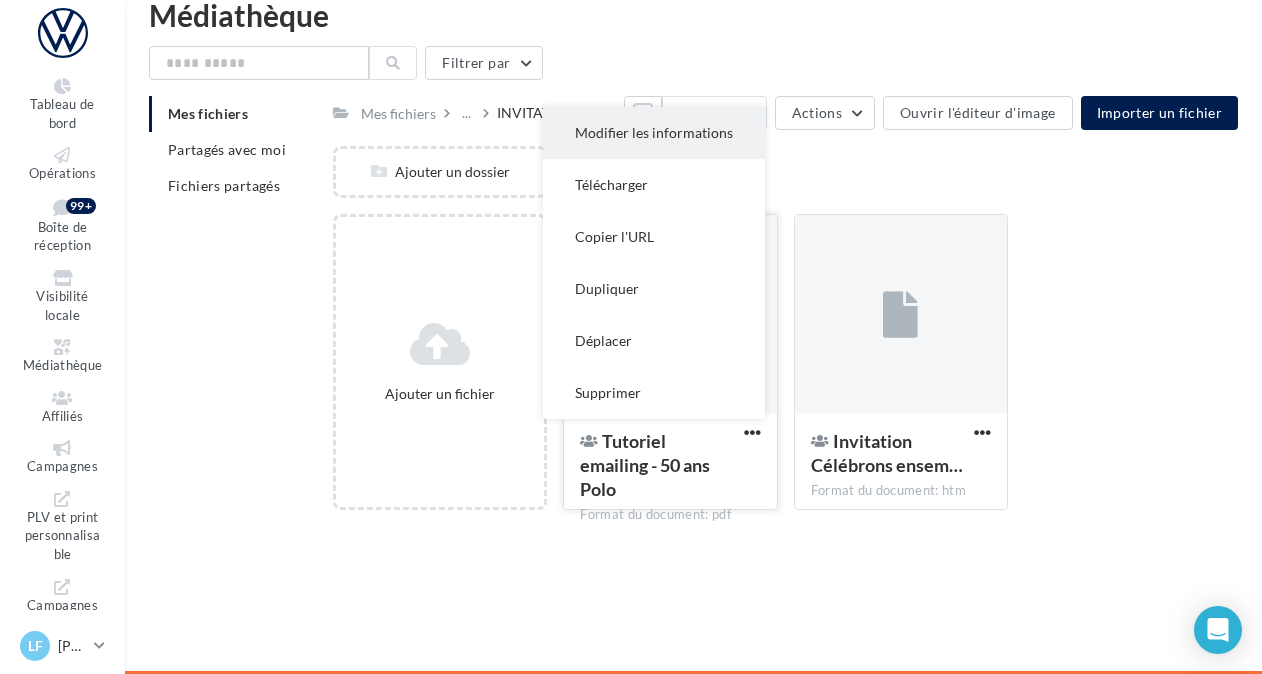 click on "Modifier les informations" at bounding box center [654, 133] 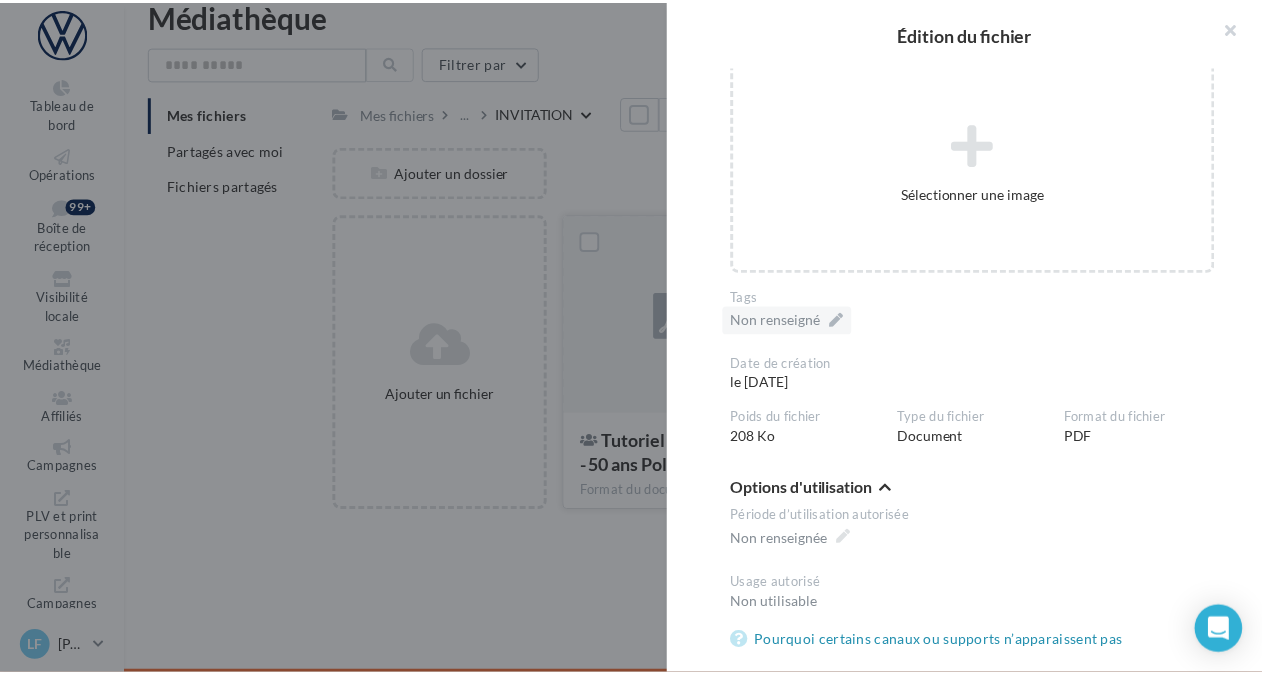 scroll, scrollTop: 0, scrollLeft: 0, axis: both 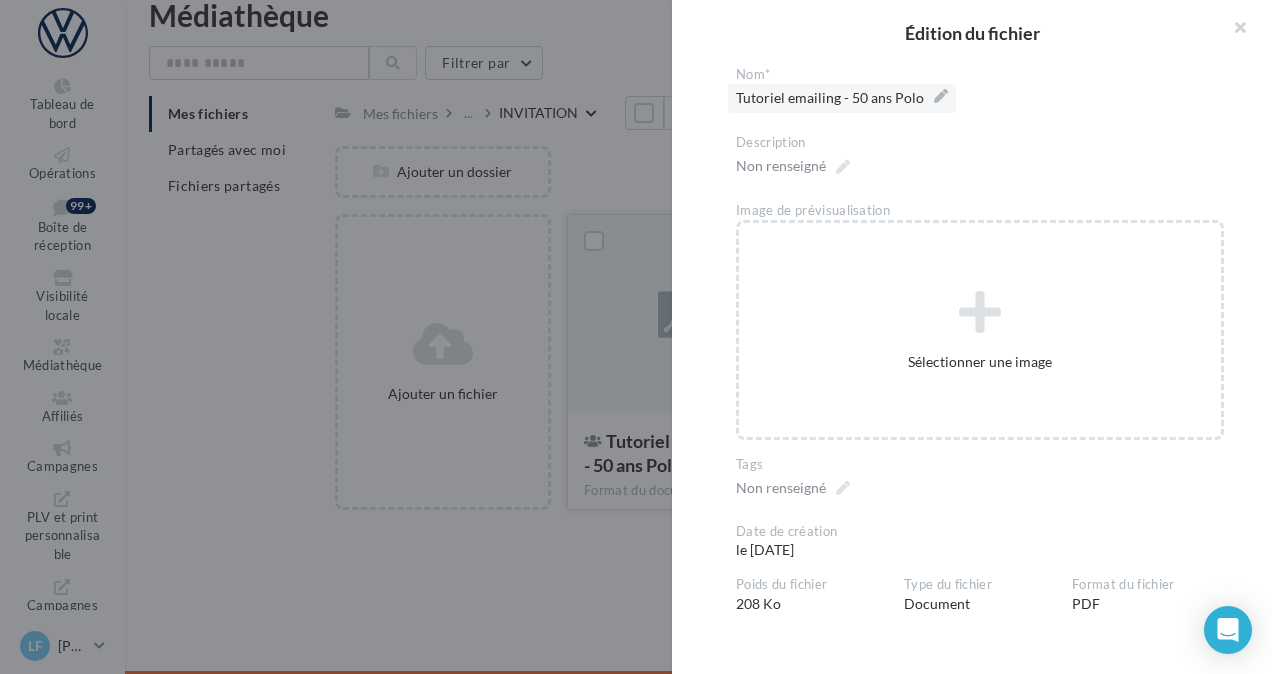 click on "Tutoriel emailing - 50 ans Polo" at bounding box center [842, 98] 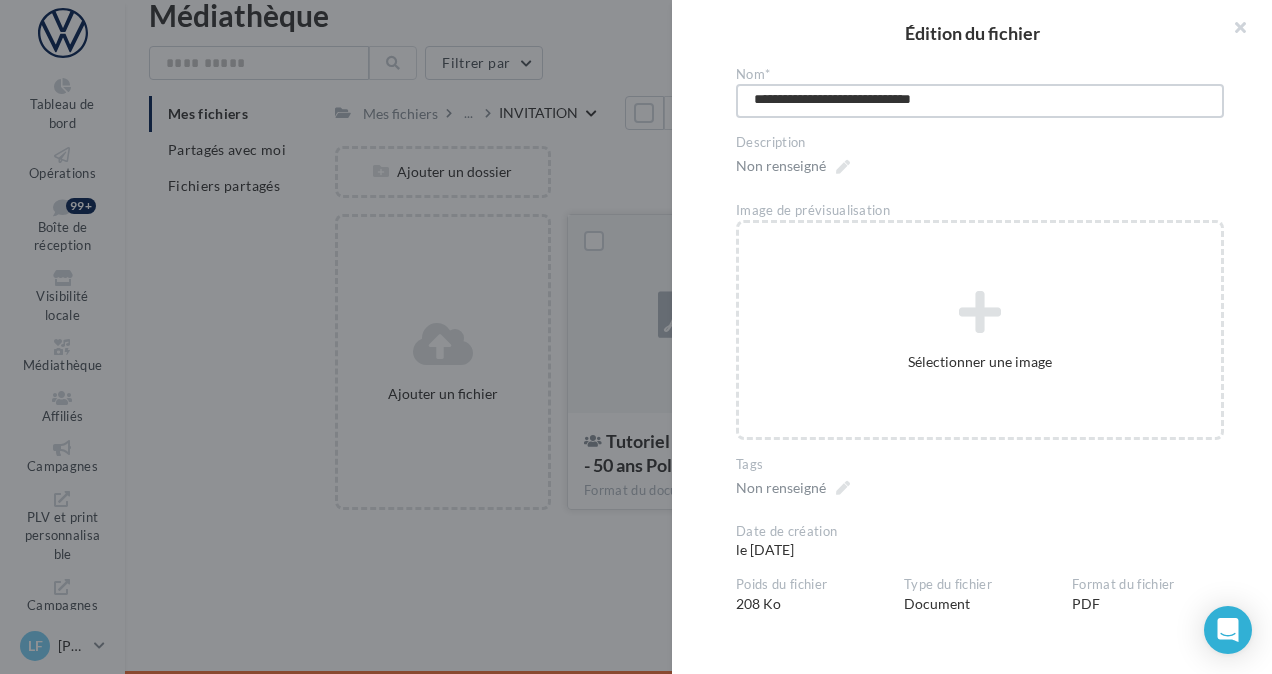 click on "**********" at bounding box center [980, 101] 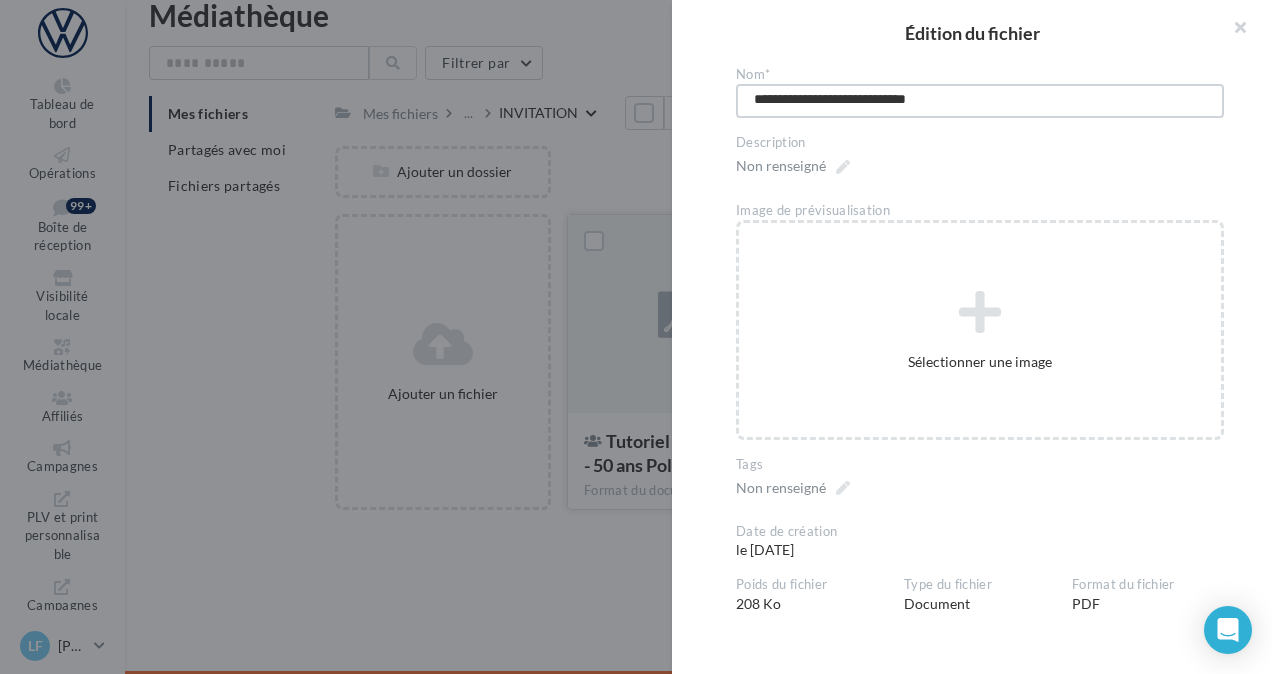 type on "**********" 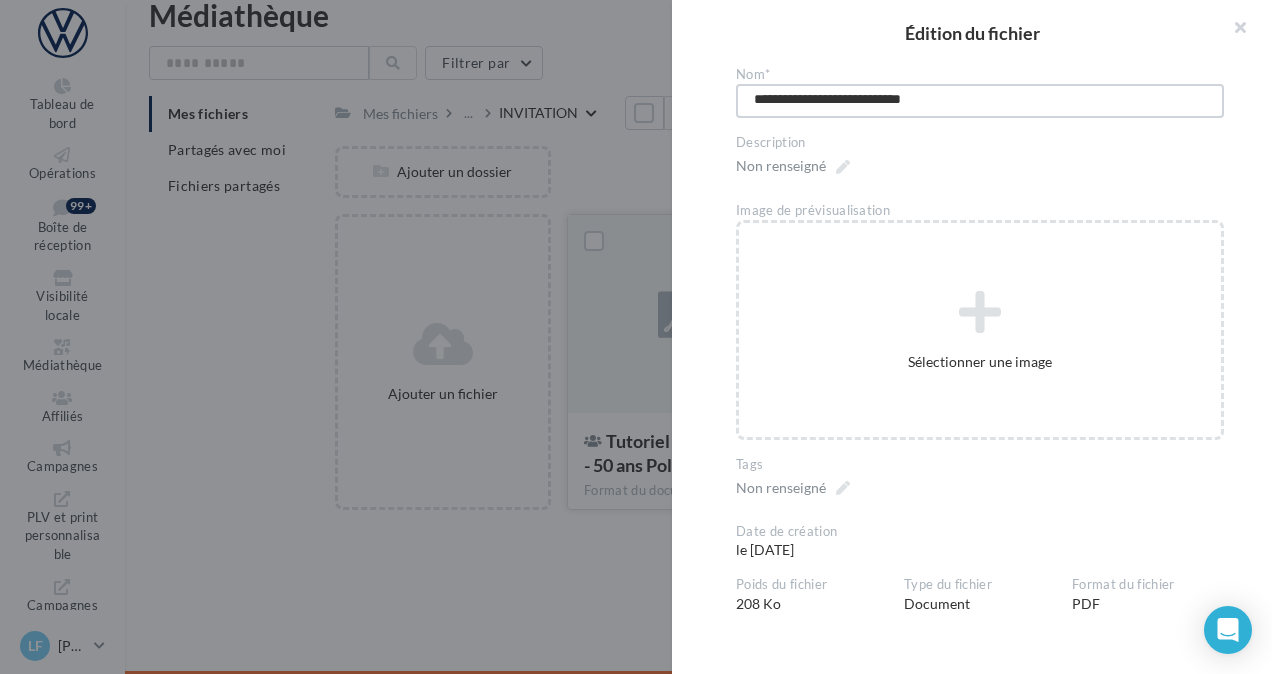 type on "**********" 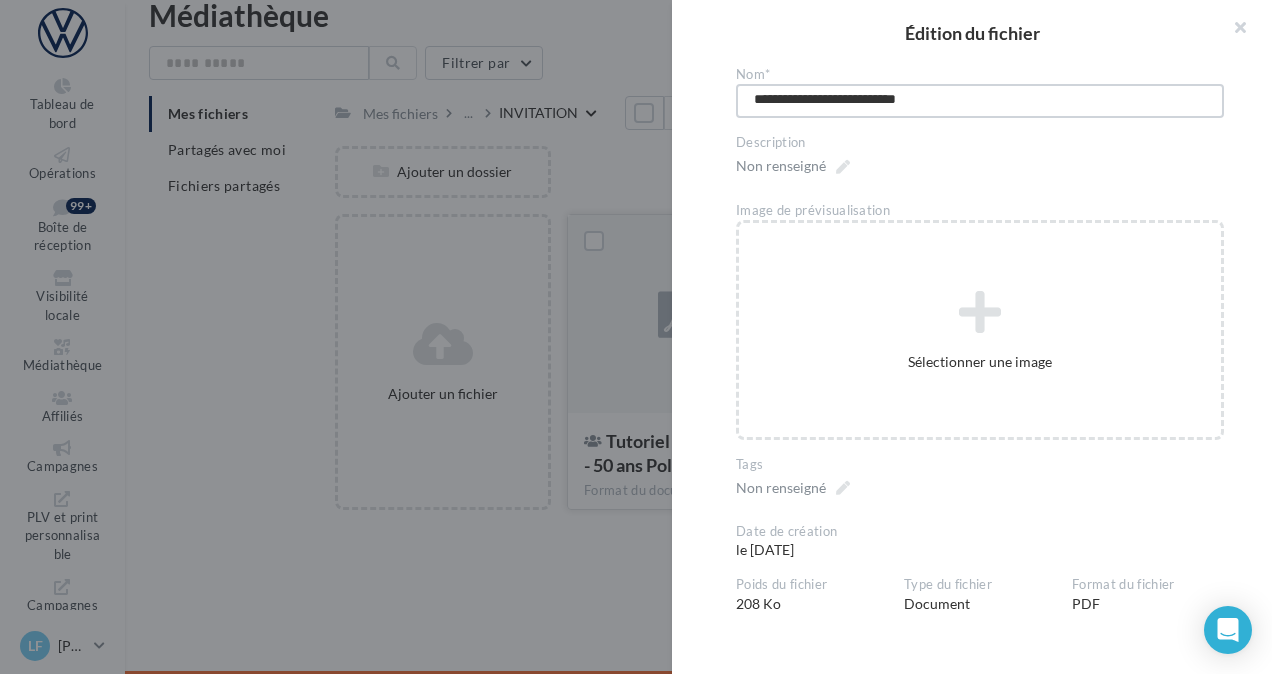 type on "**********" 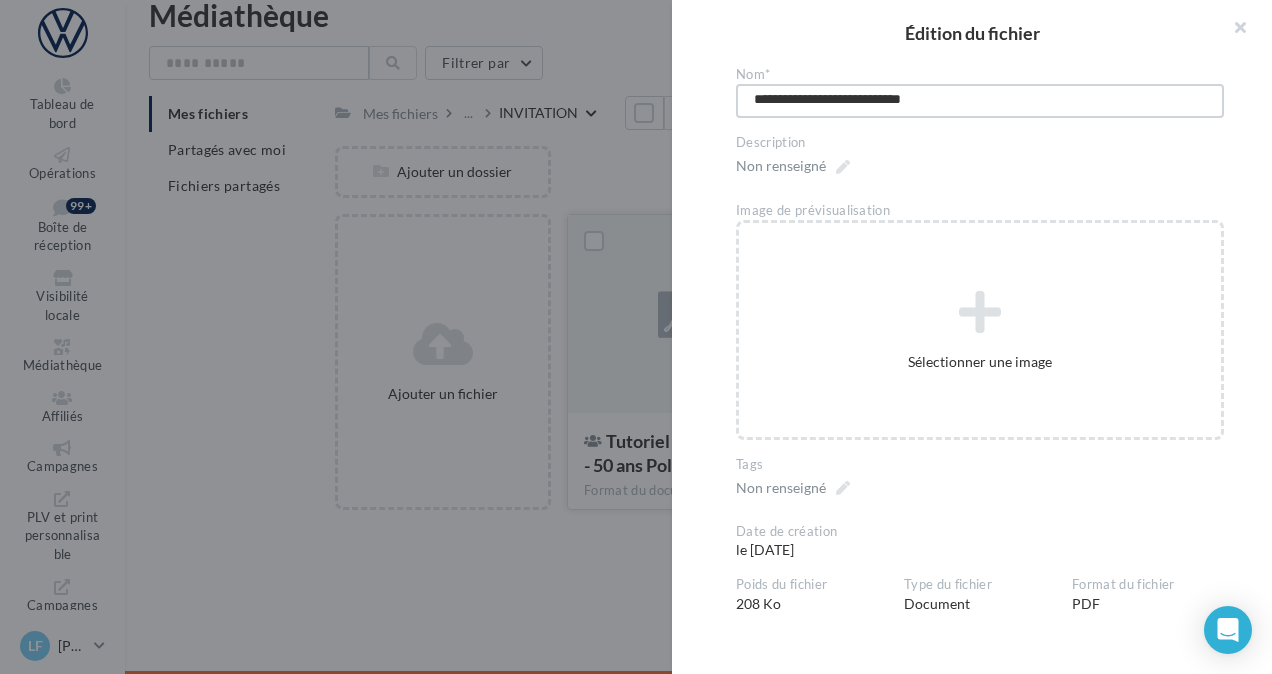 click on "**********" at bounding box center (980, 101) 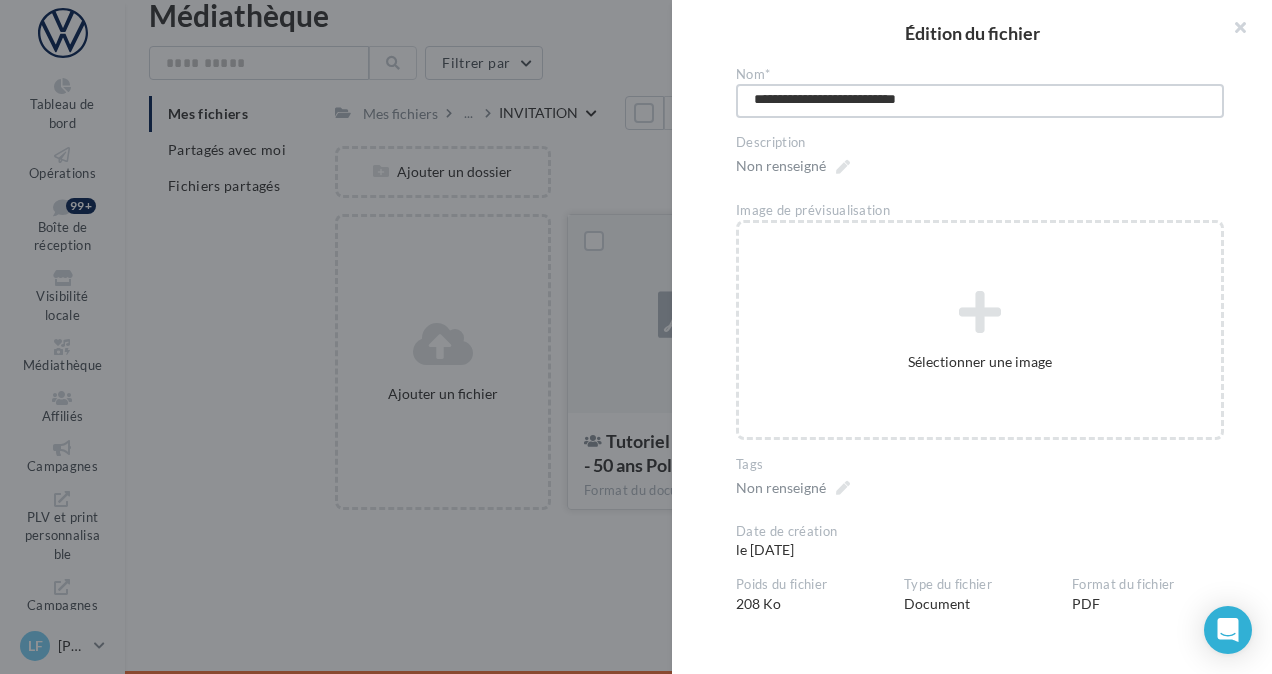 type on "**********" 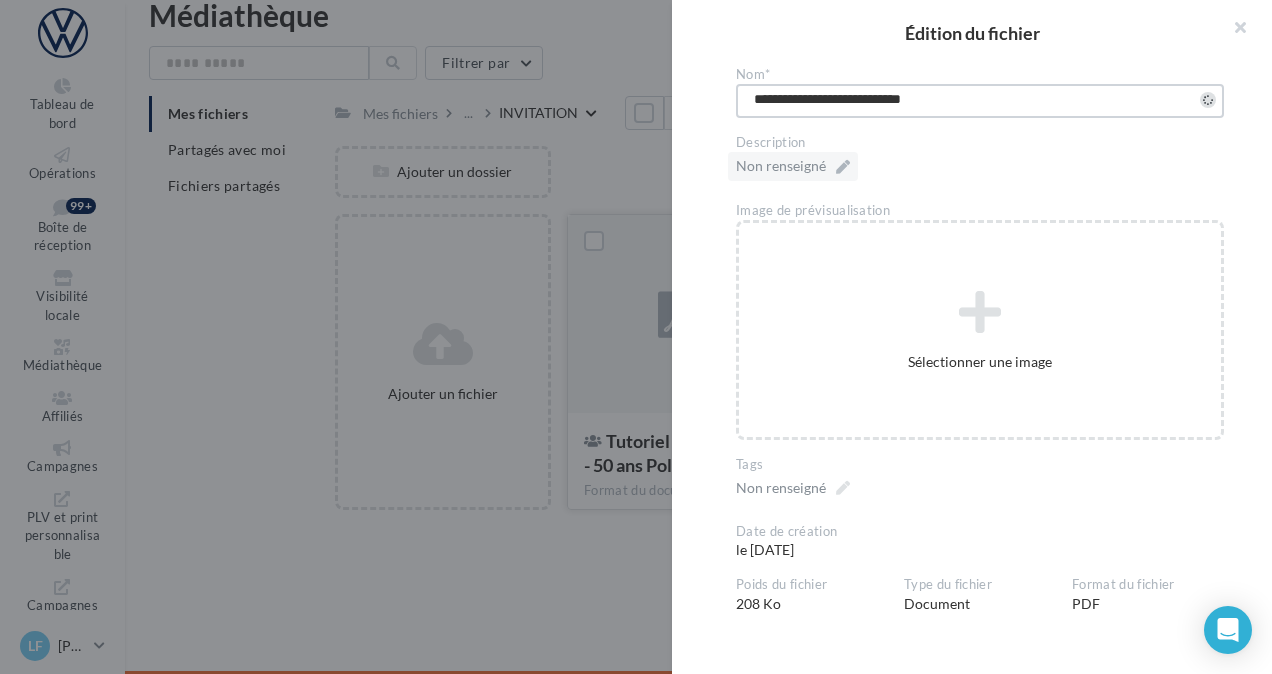 click on "Non renseigné" at bounding box center (980, 169) 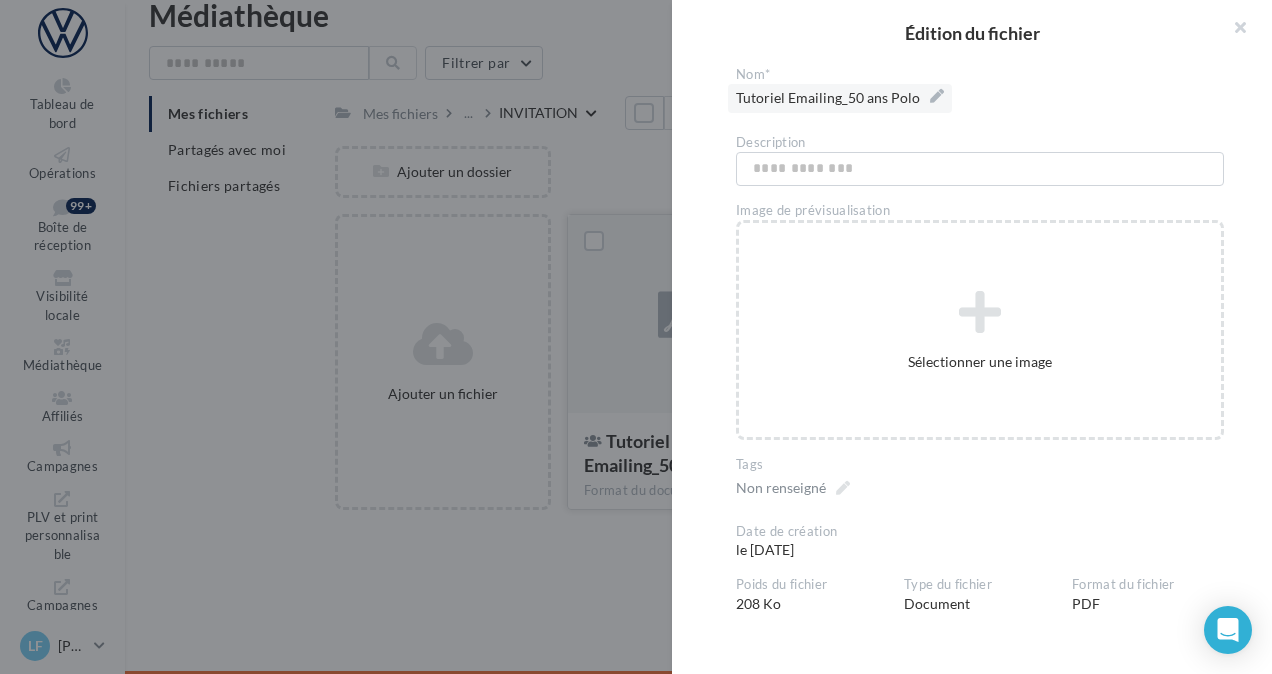 click on "Tutoriel Emailing_50 ans Polo" at bounding box center [840, 98] 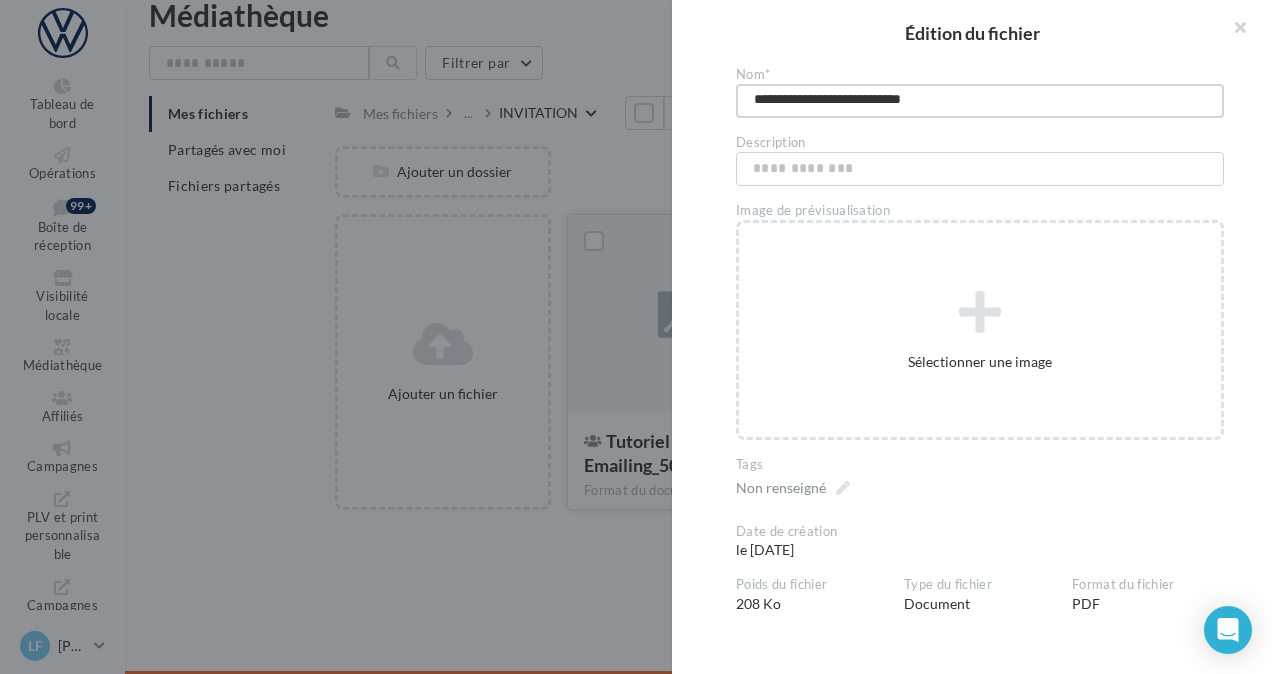 click on "**********" at bounding box center [980, 101] 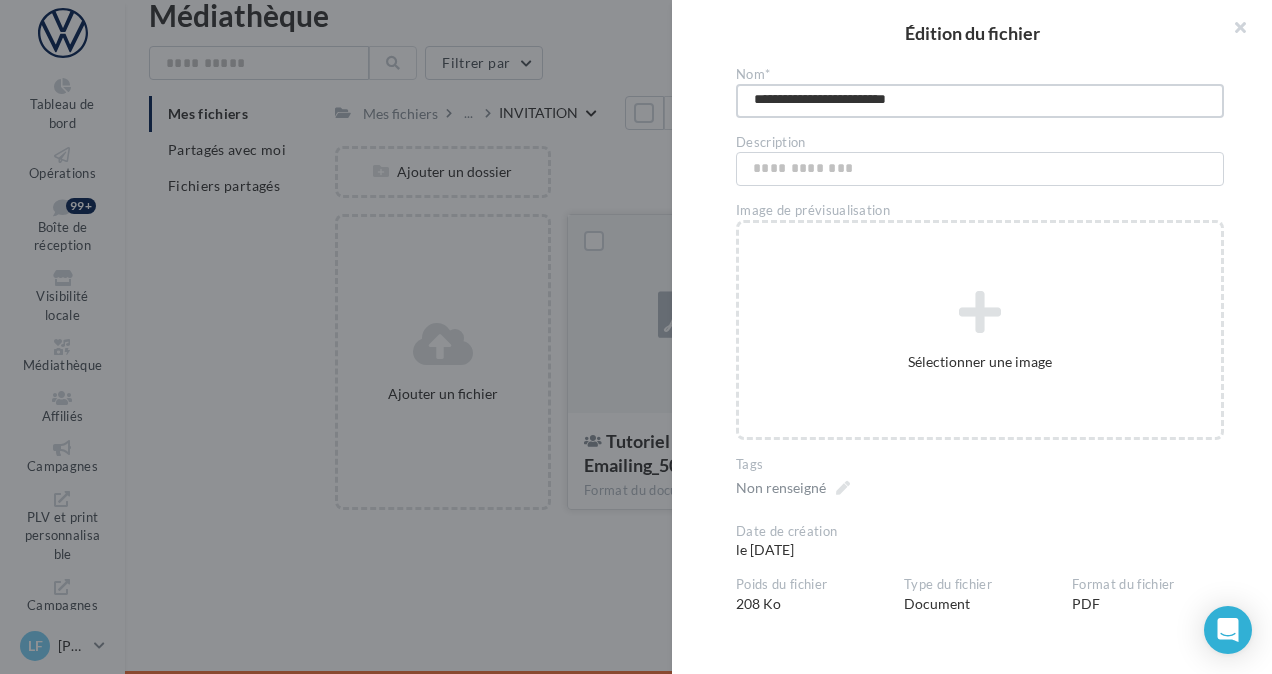 type on "**********" 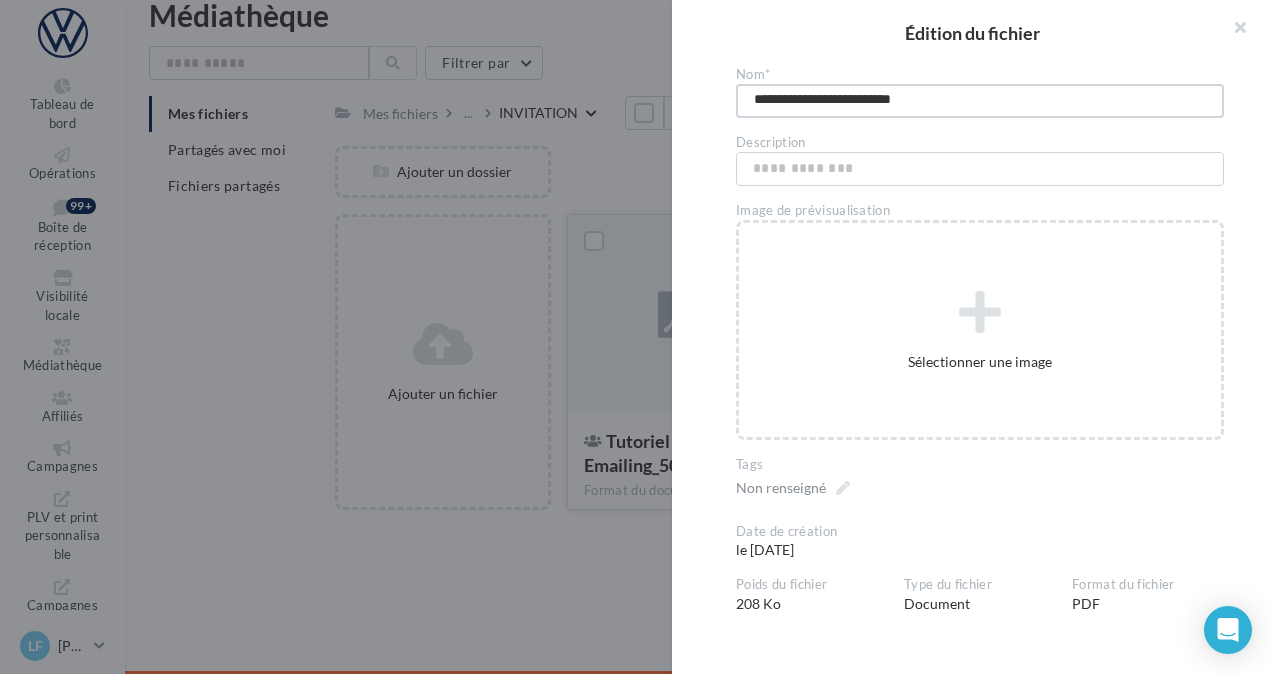 type on "**********" 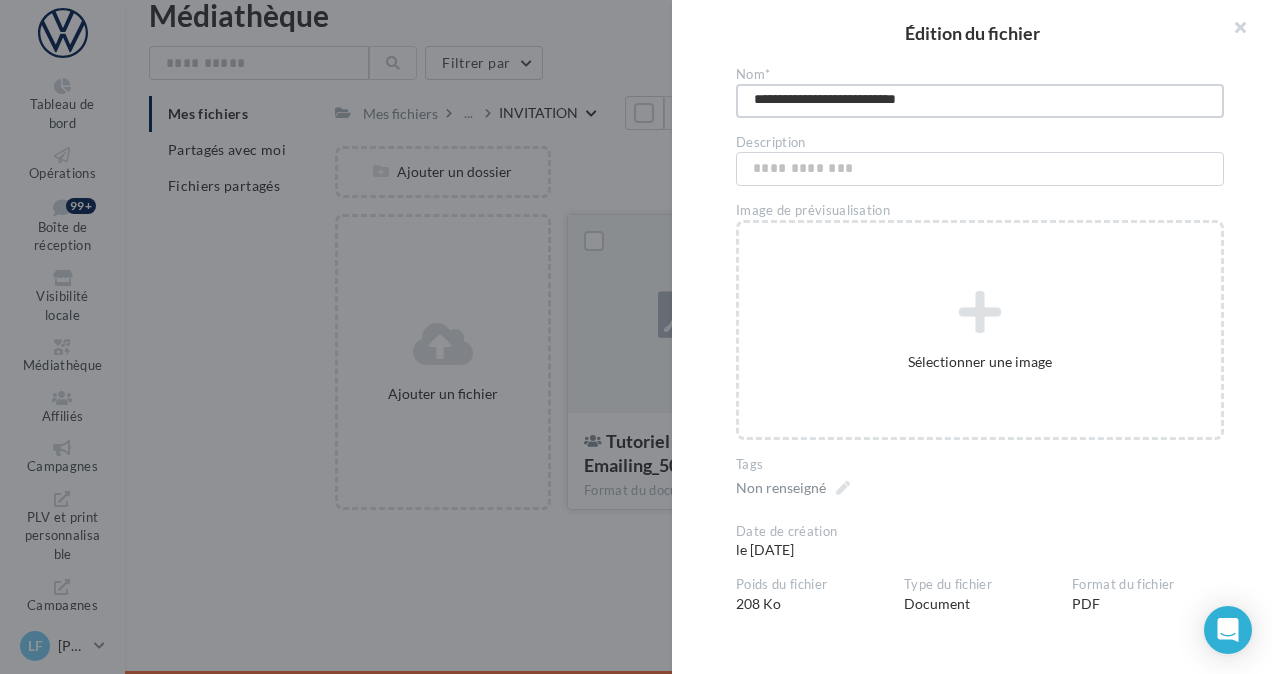 click on "**********" at bounding box center [980, 101] 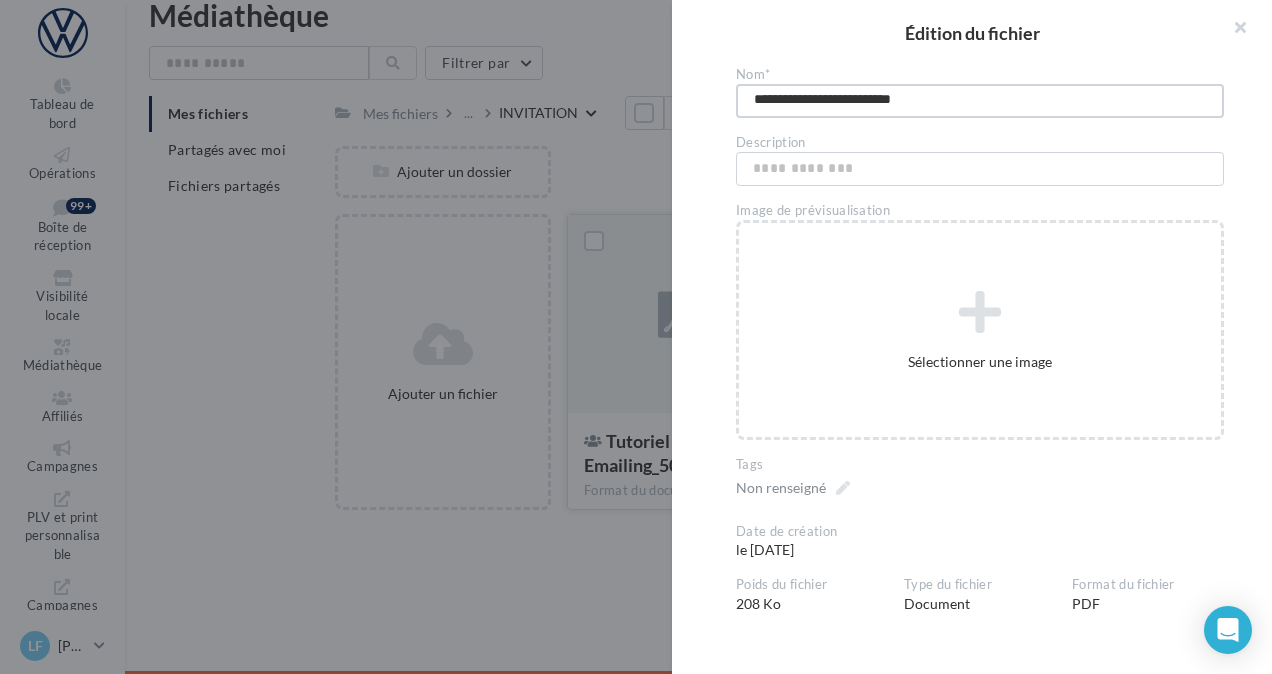 type on "**********" 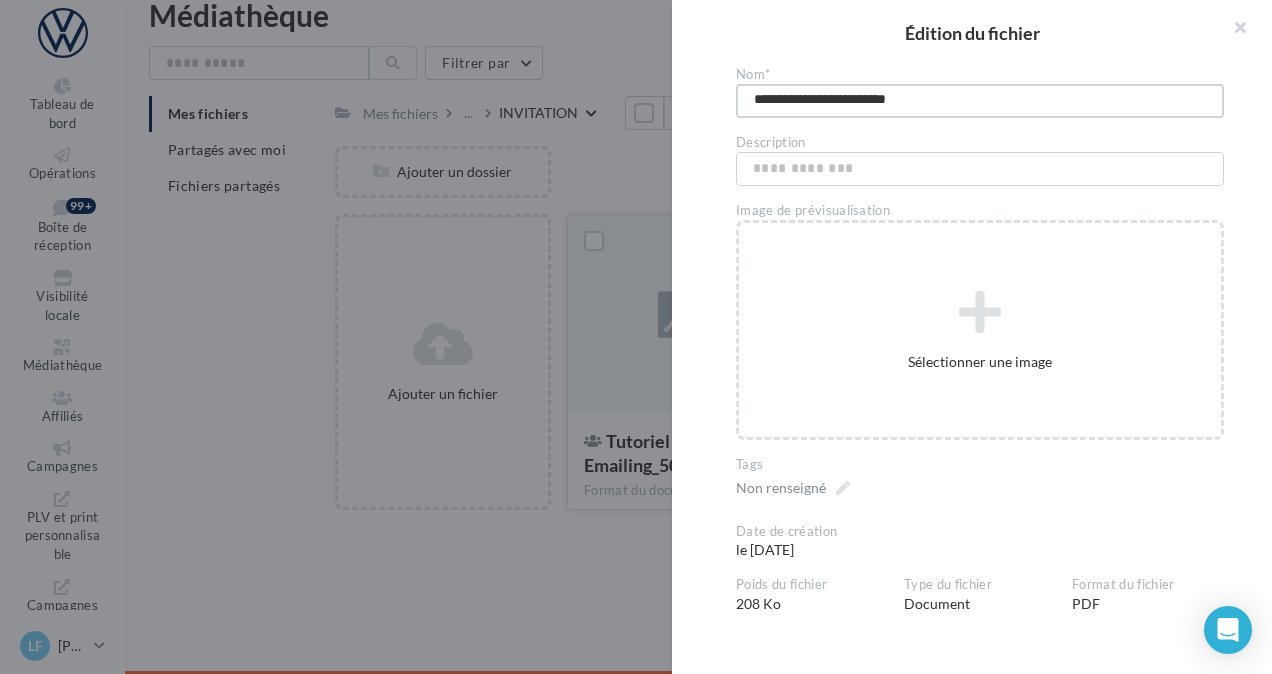 type on "**********" 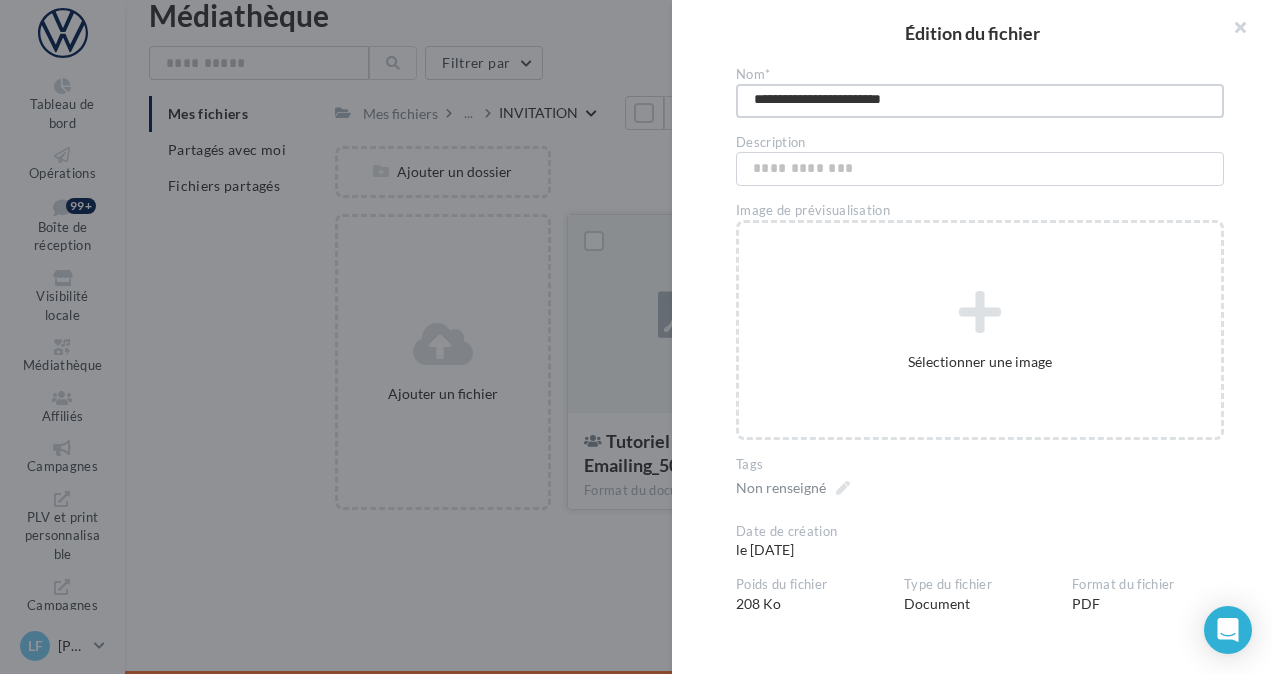 type on "**********" 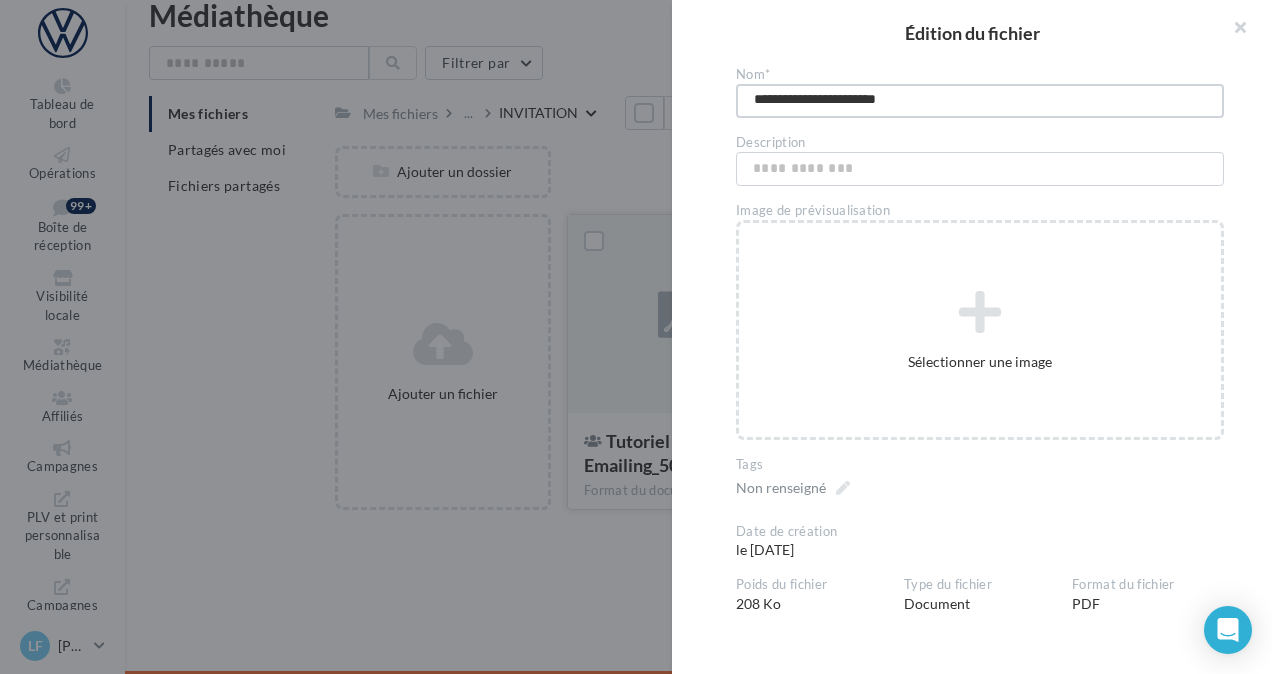 type on "**********" 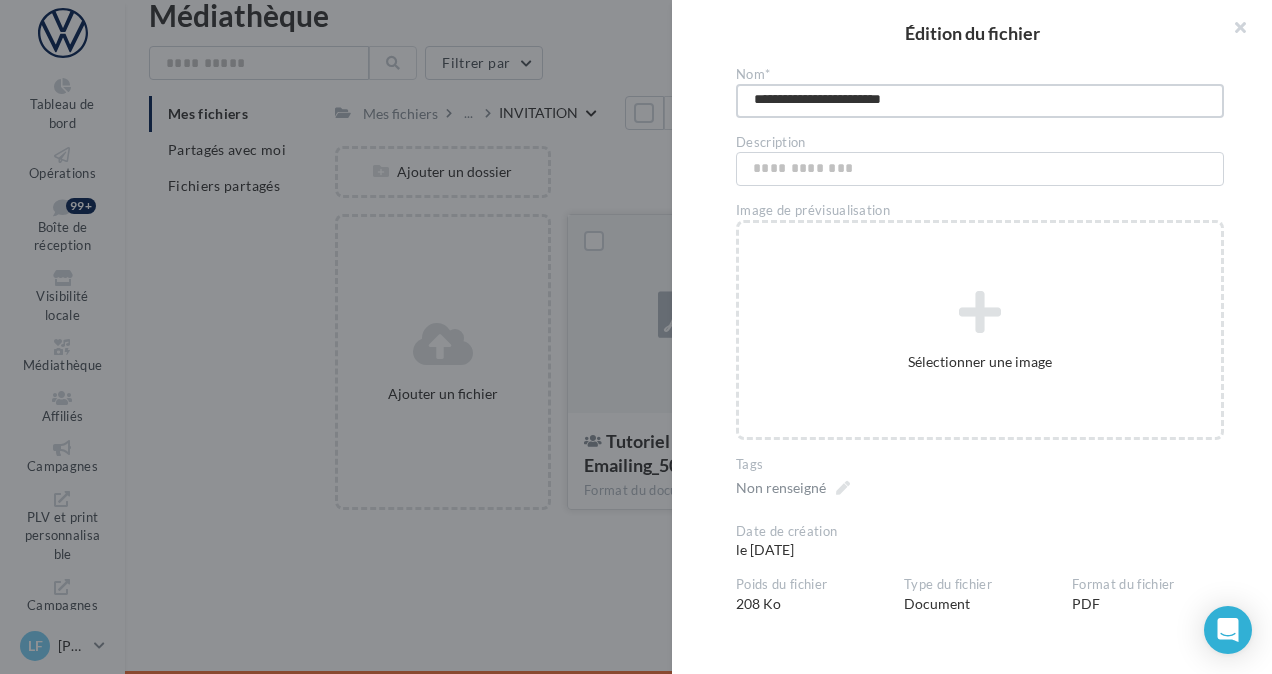type on "**********" 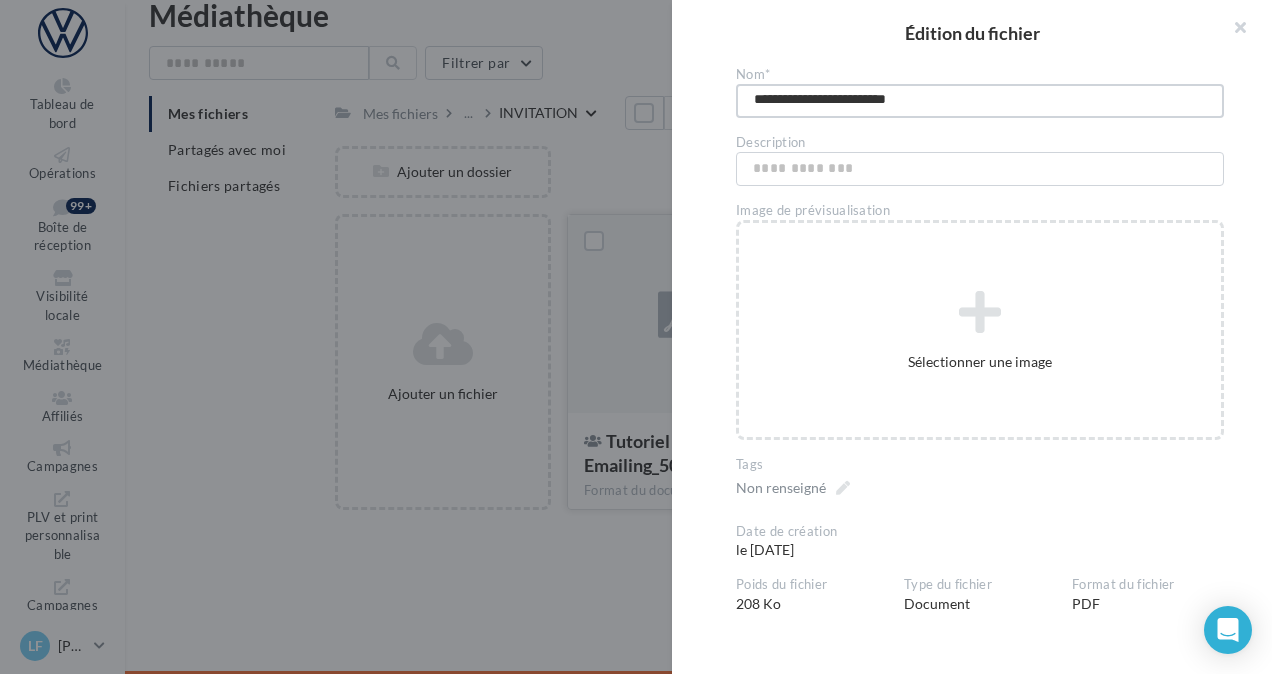 type on "**********" 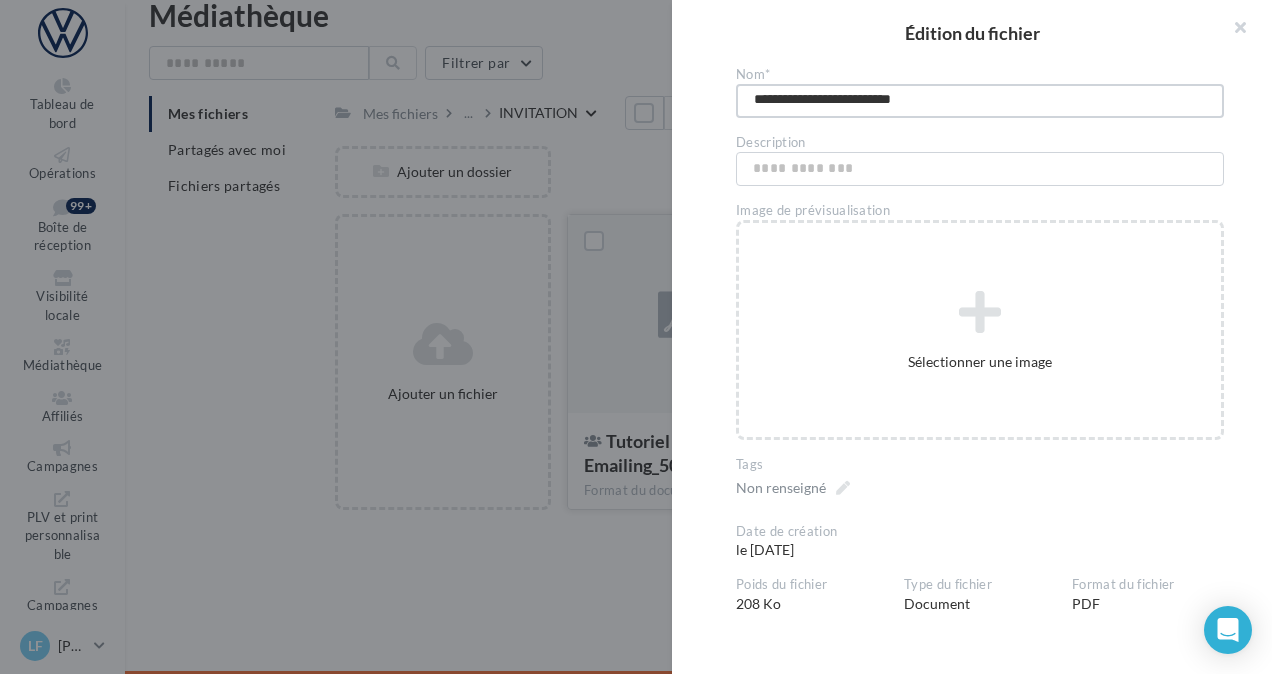 type on "**********" 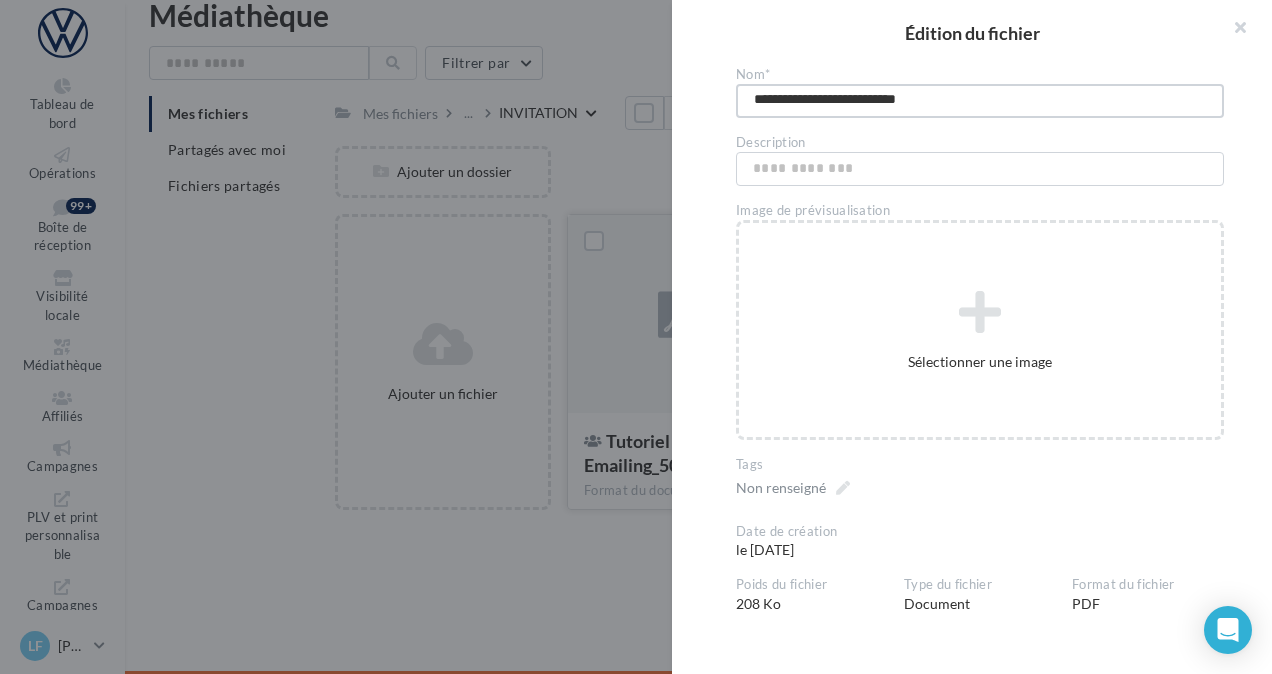 type on "**********" 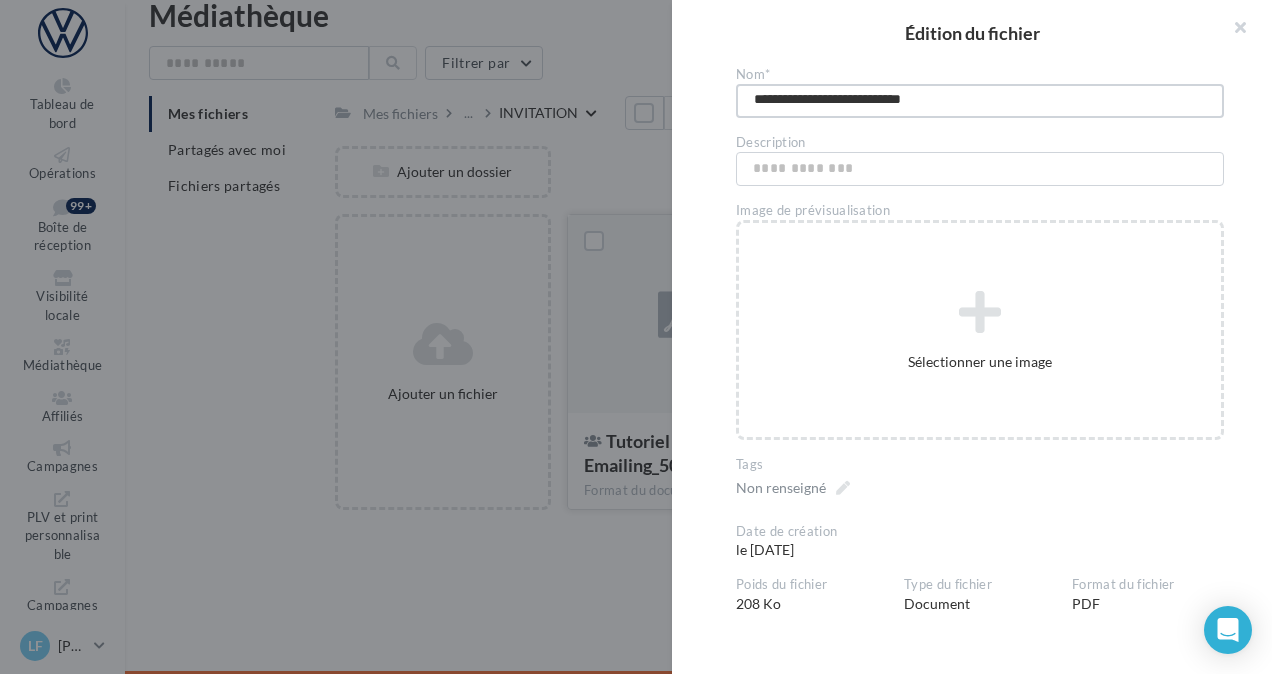 type on "**********" 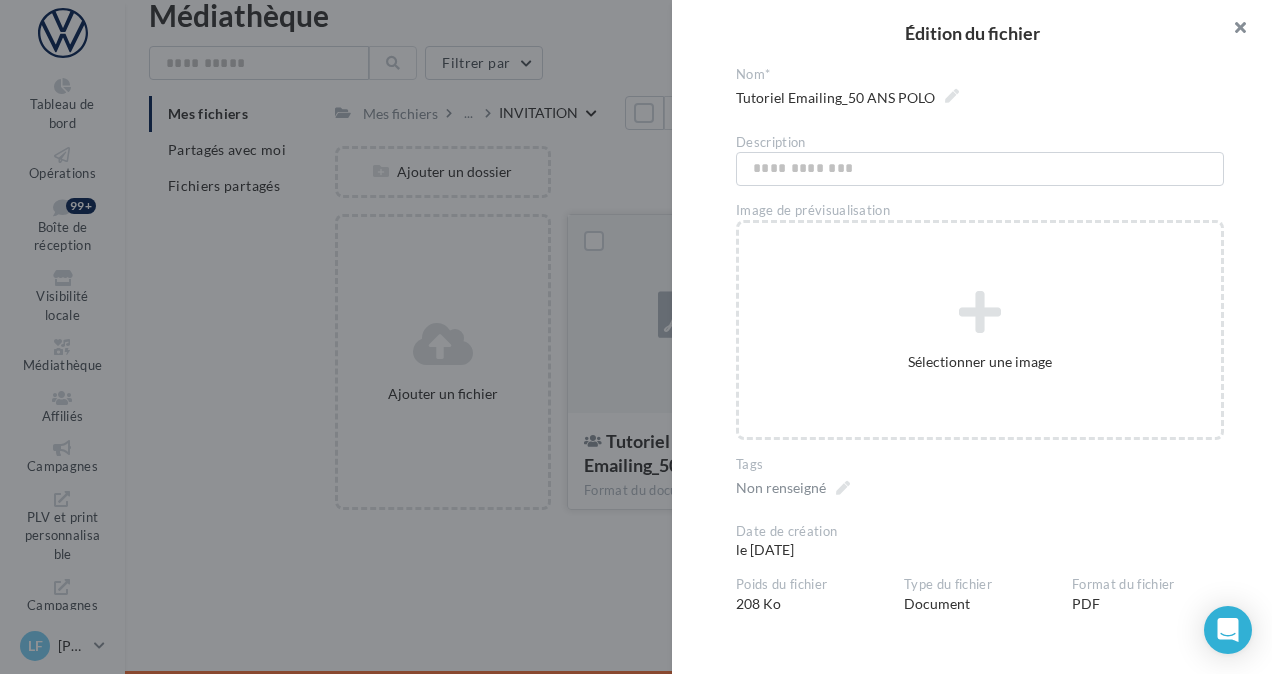 click at bounding box center (1232, 30) 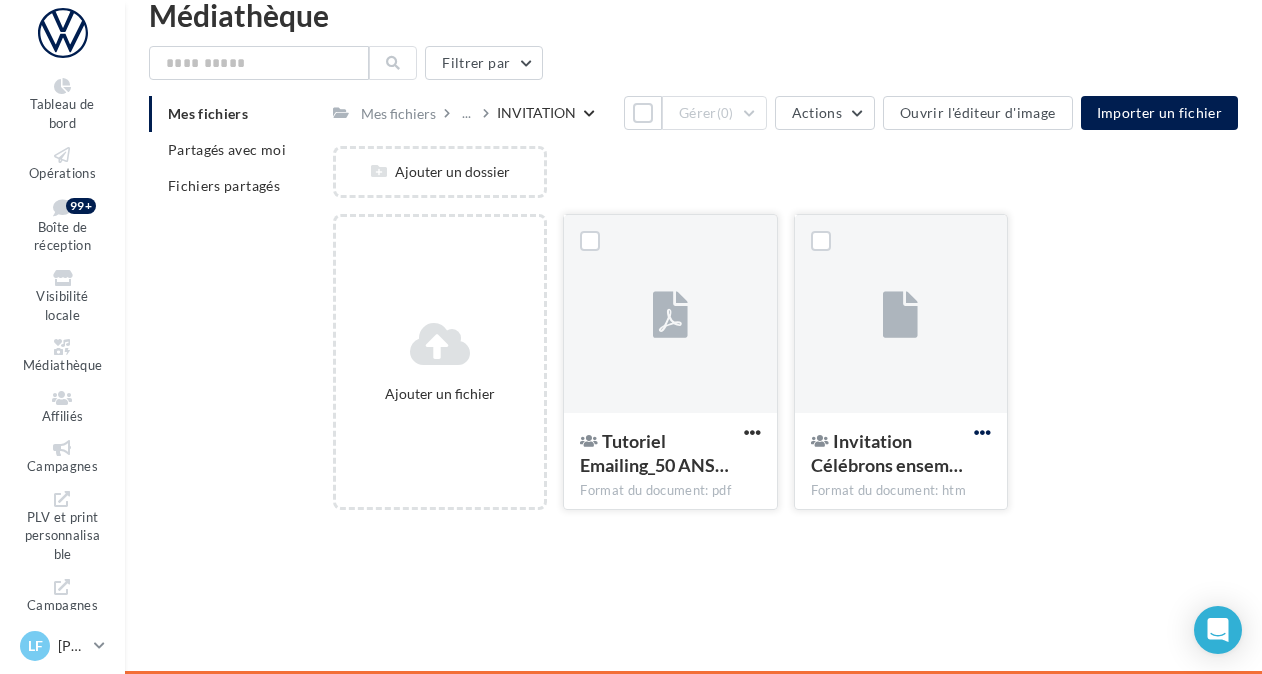 click at bounding box center [982, 432] 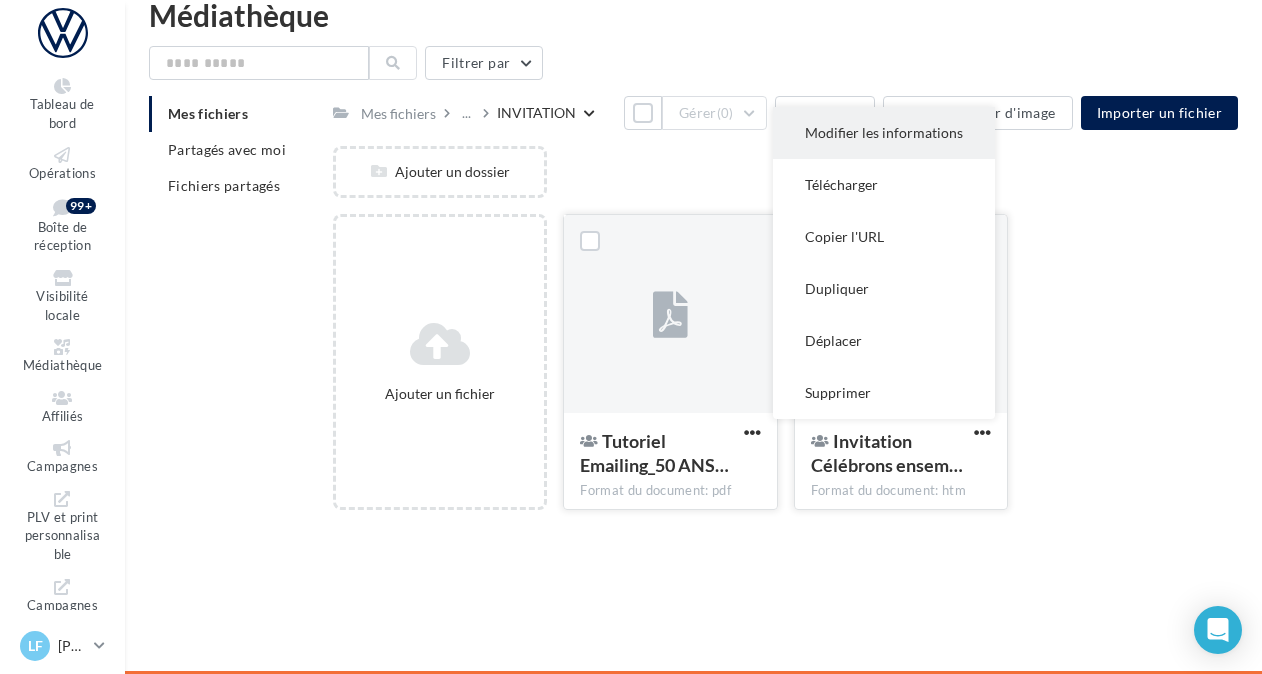 click on "Modifier les informations" at bounding box center [884, 133] 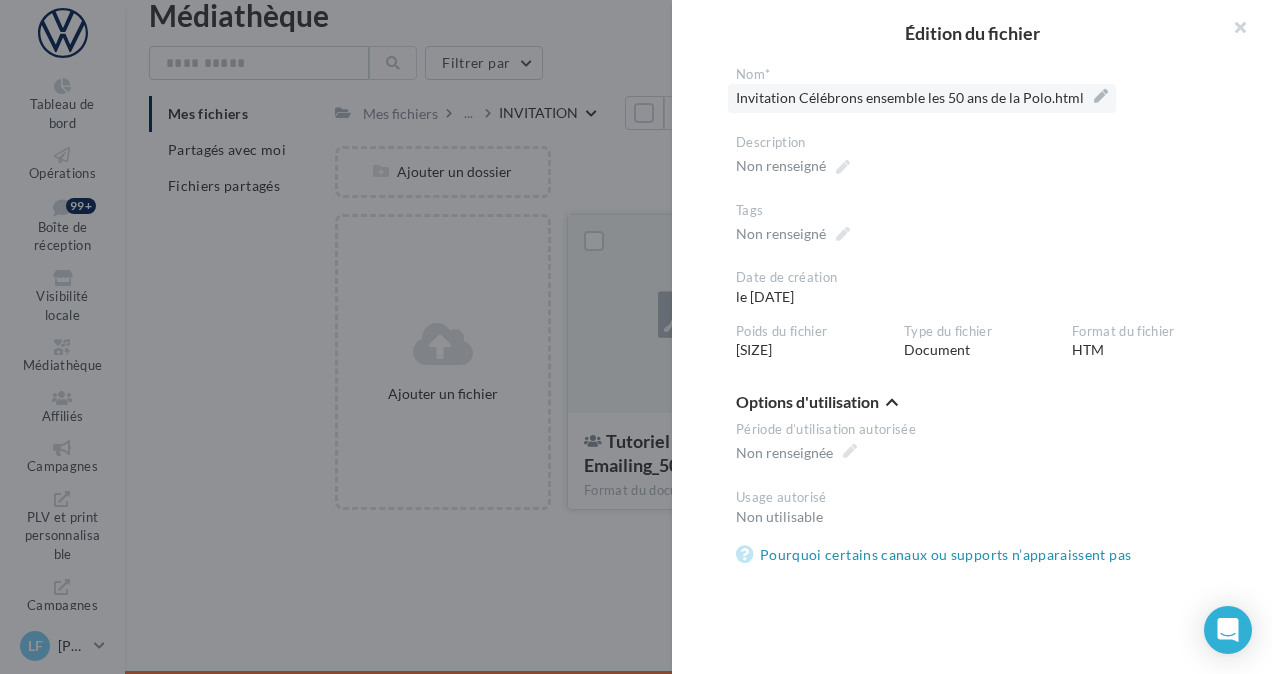 click on "Invitation Célébrons ensemble les 50 ans de la Polo.html" at bounding box center [922, 98] 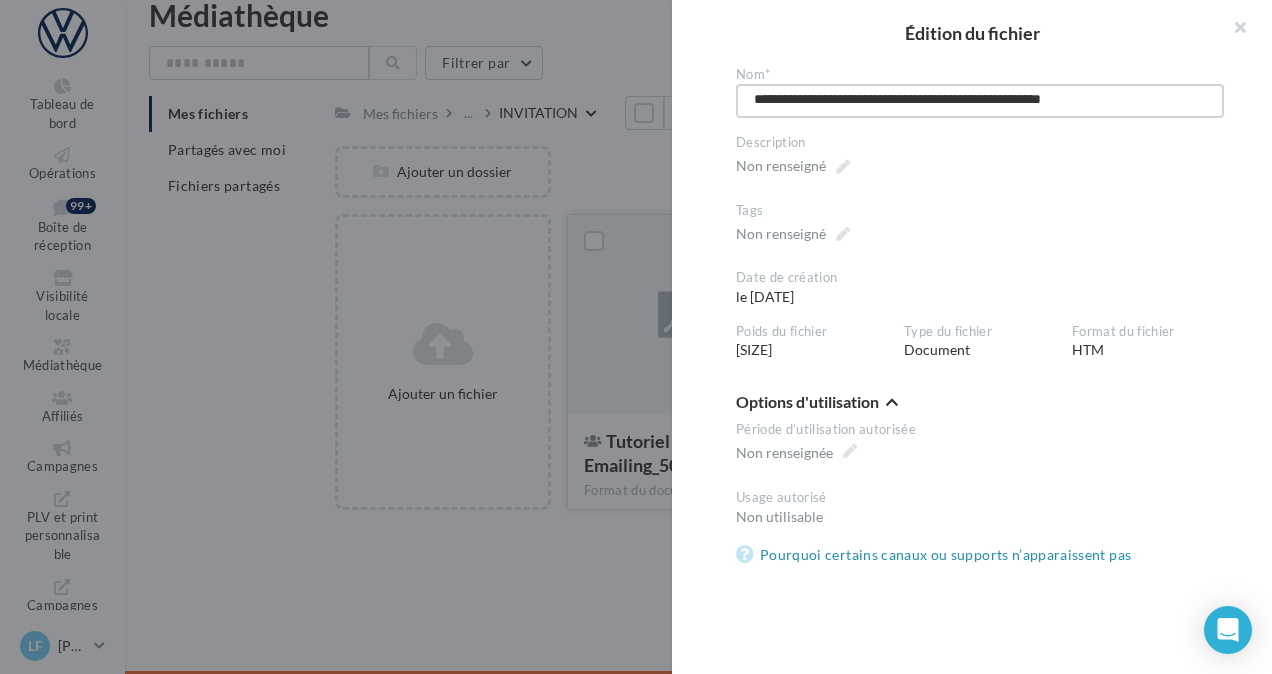 drag, startPoint x: 964, startPoint y: 96, endPoint x: 675, endPoint y: 97, distance: 289.00174 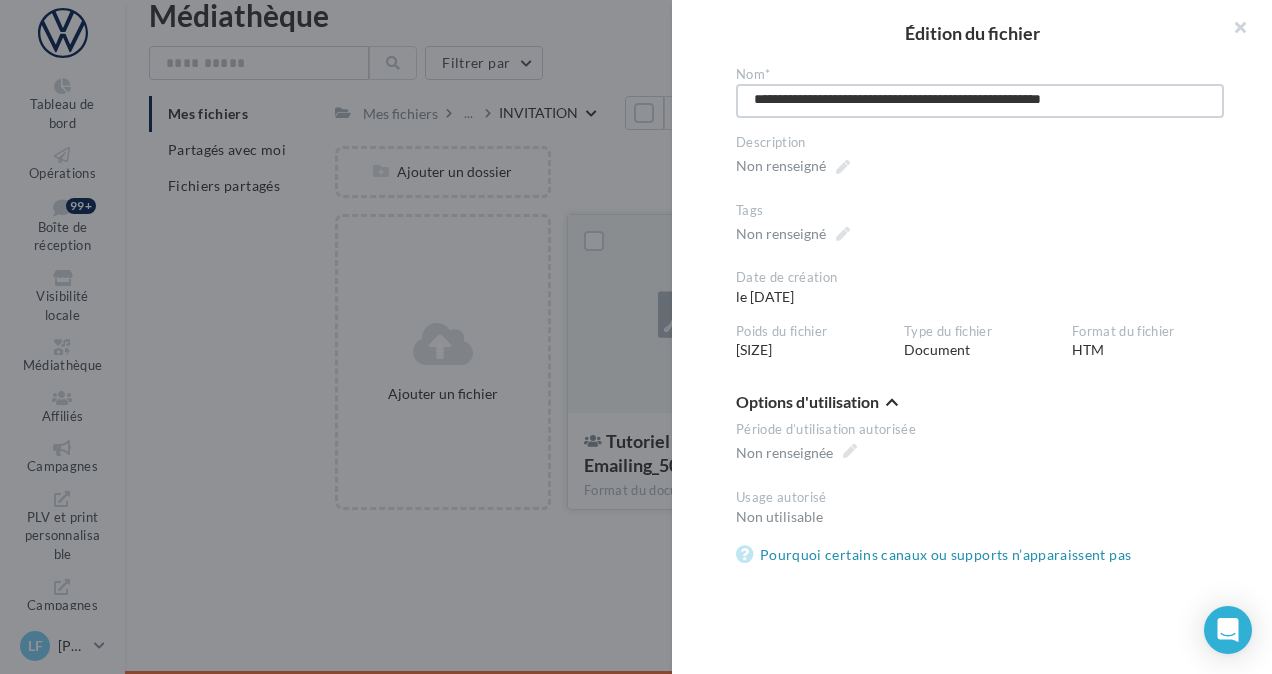 click on "**********" at bounding box center (980, 358) 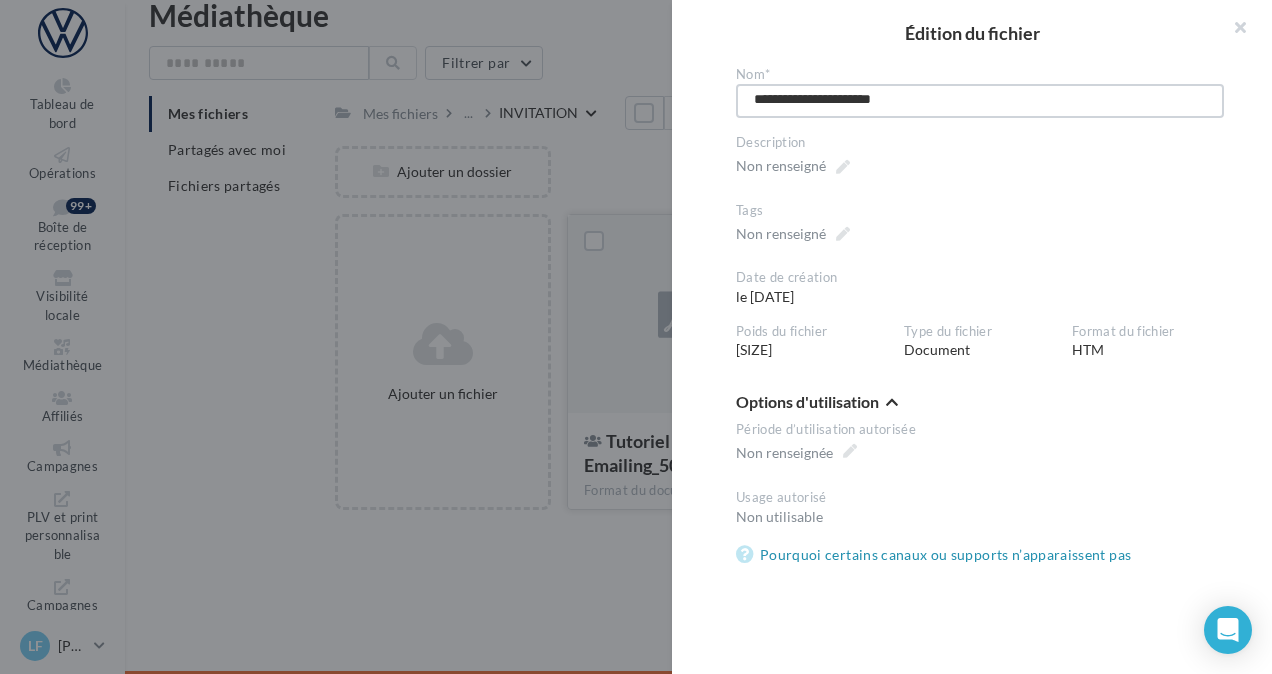 type on "**********" 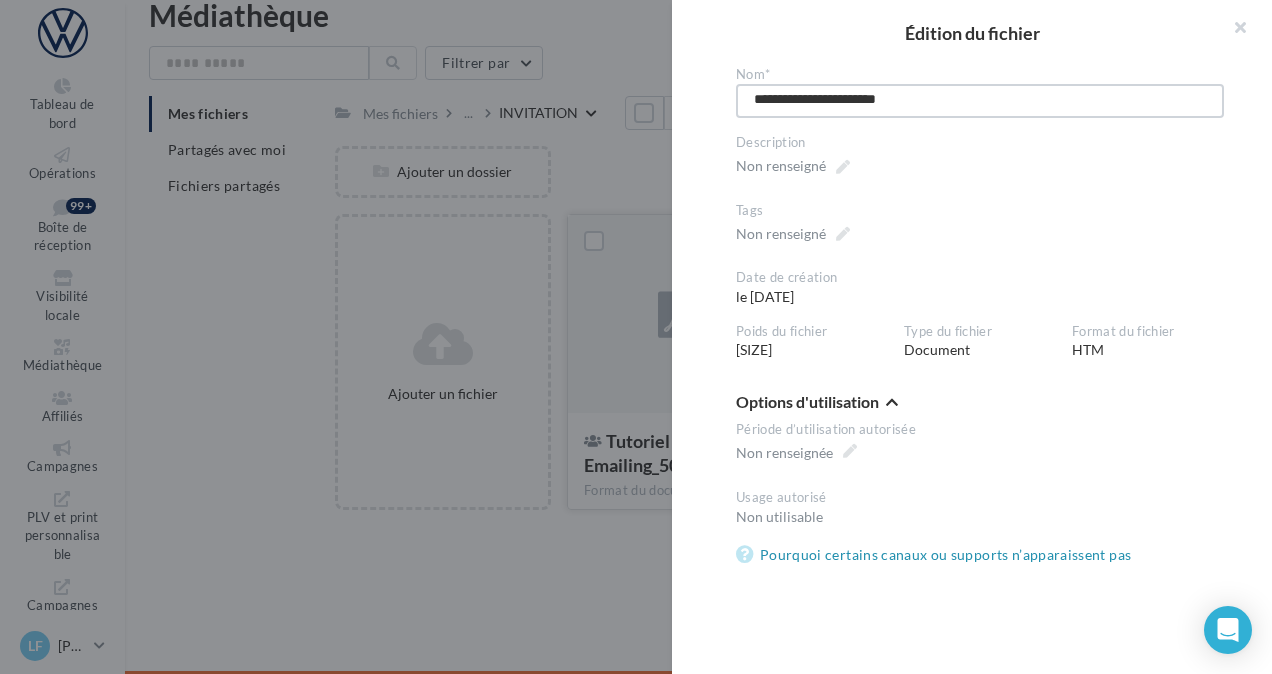 type on "**********" 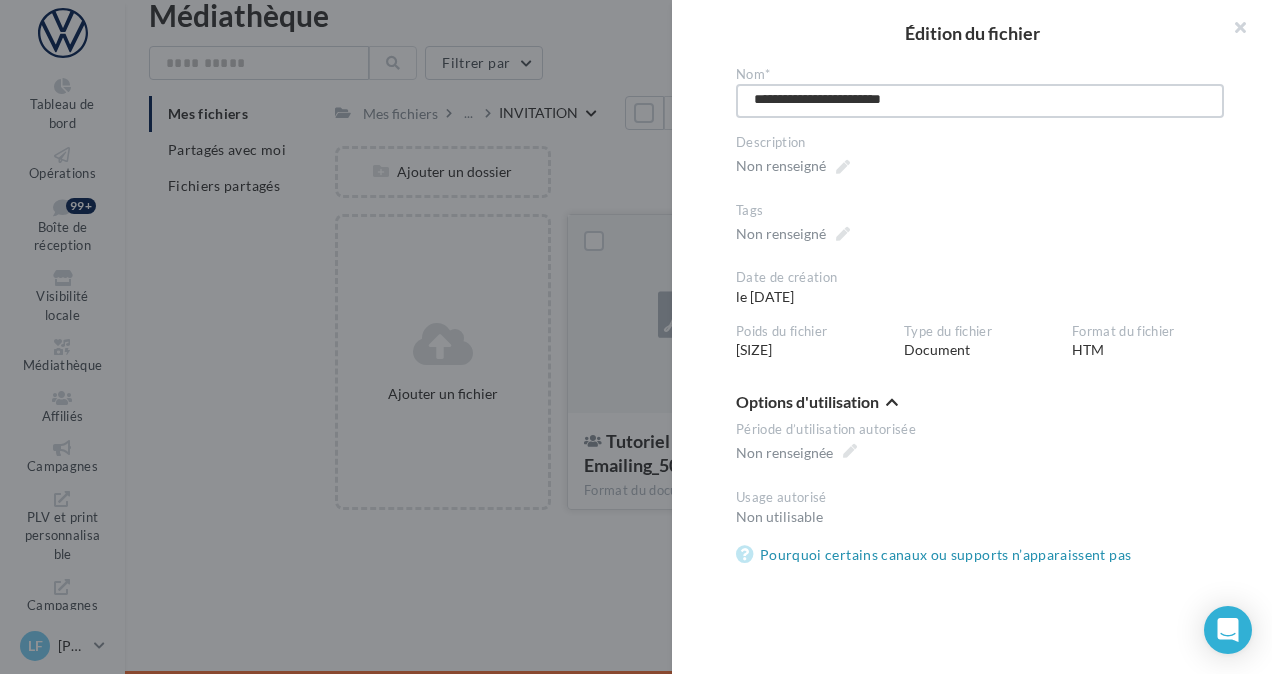 type on "**********" 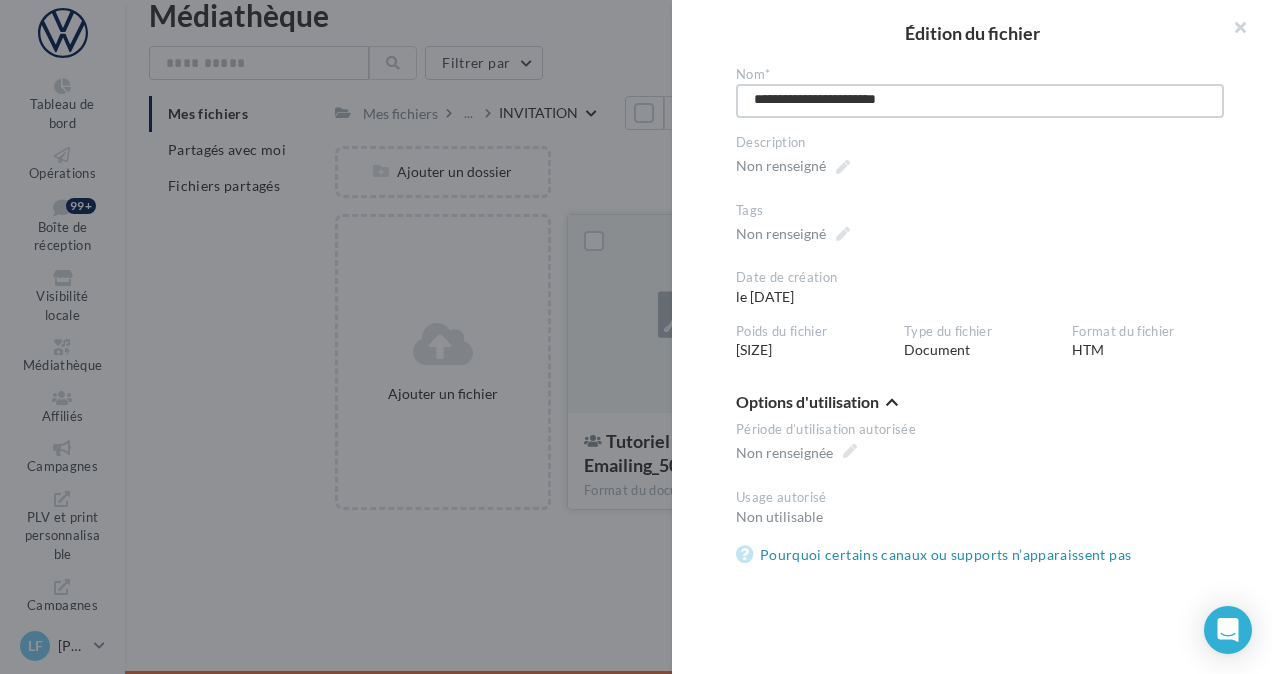 type on "**********" 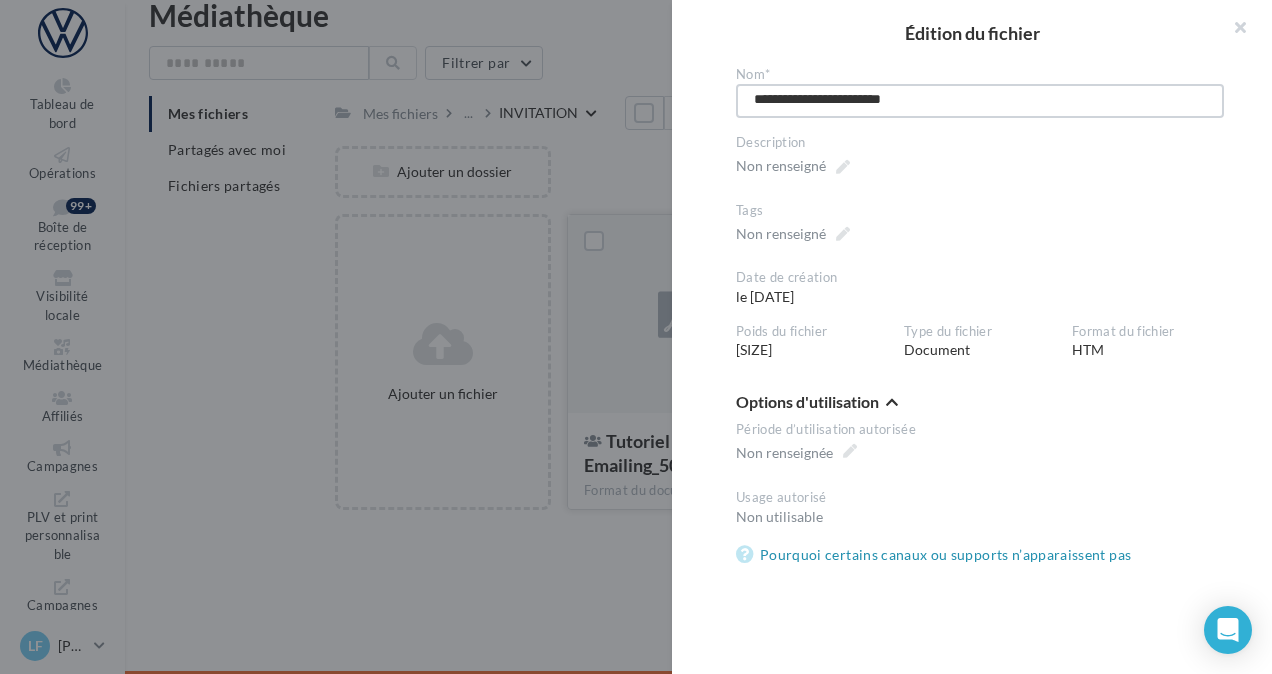 type on "**********" 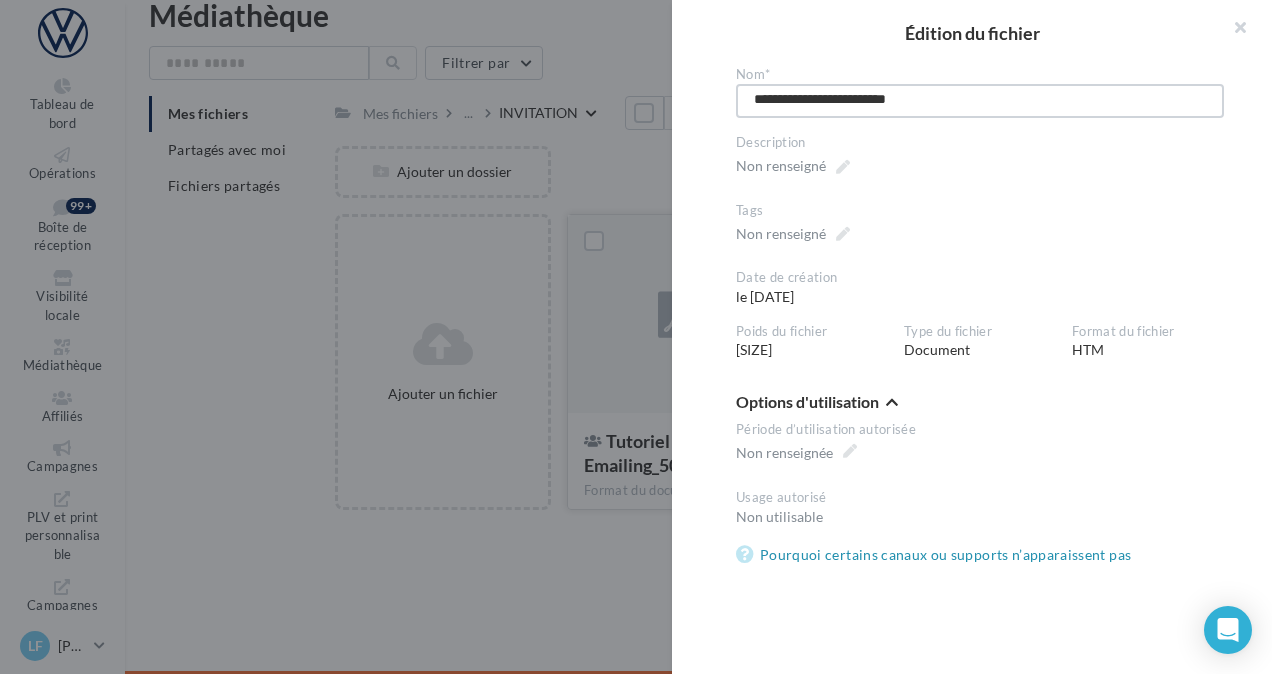 type on "**********" 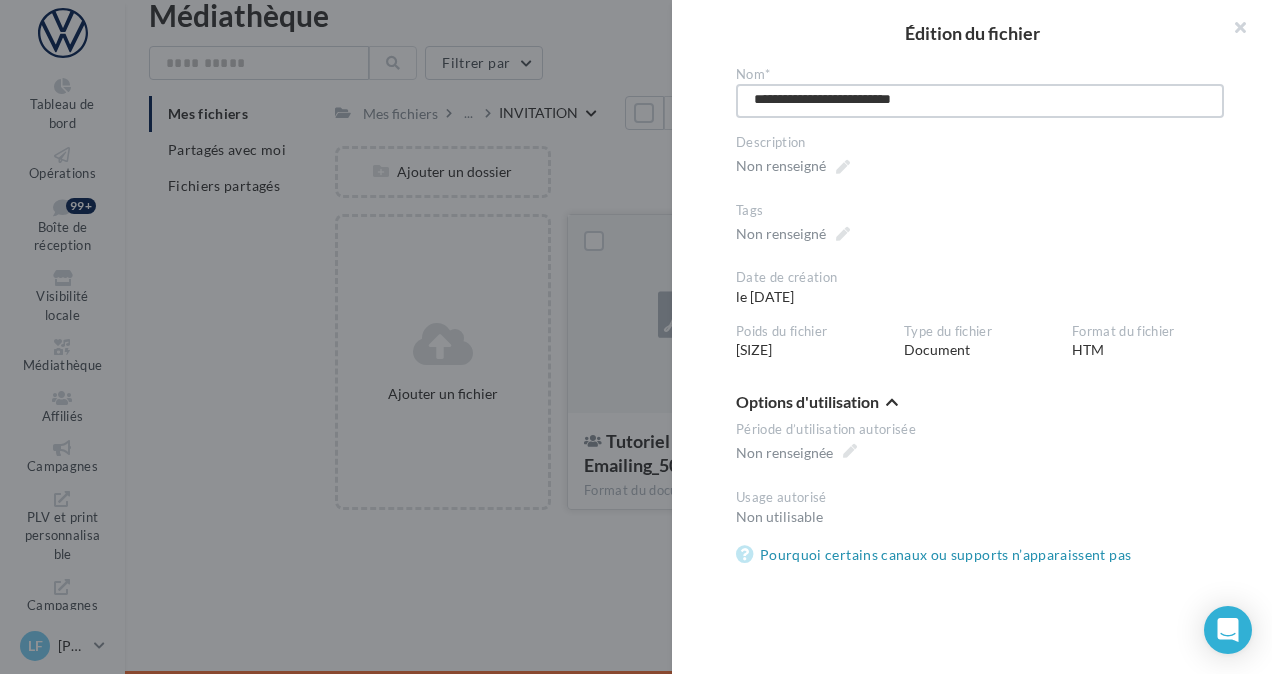 type on "**********" 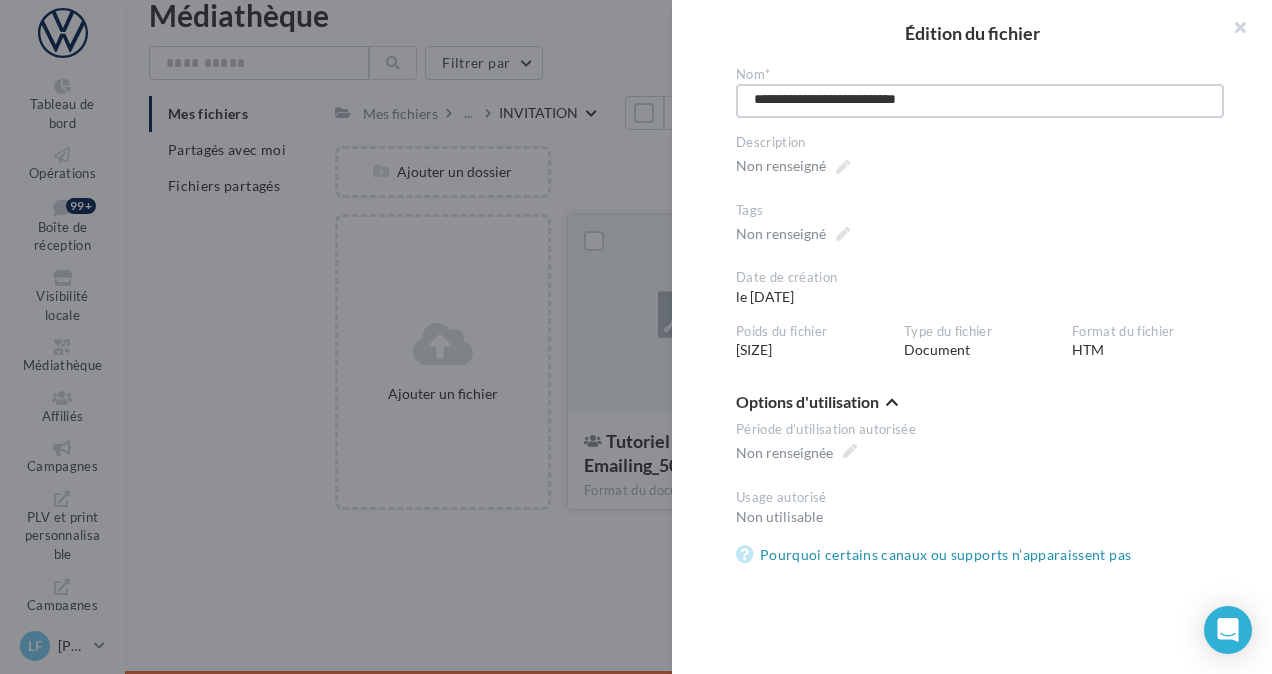 type on "**********" 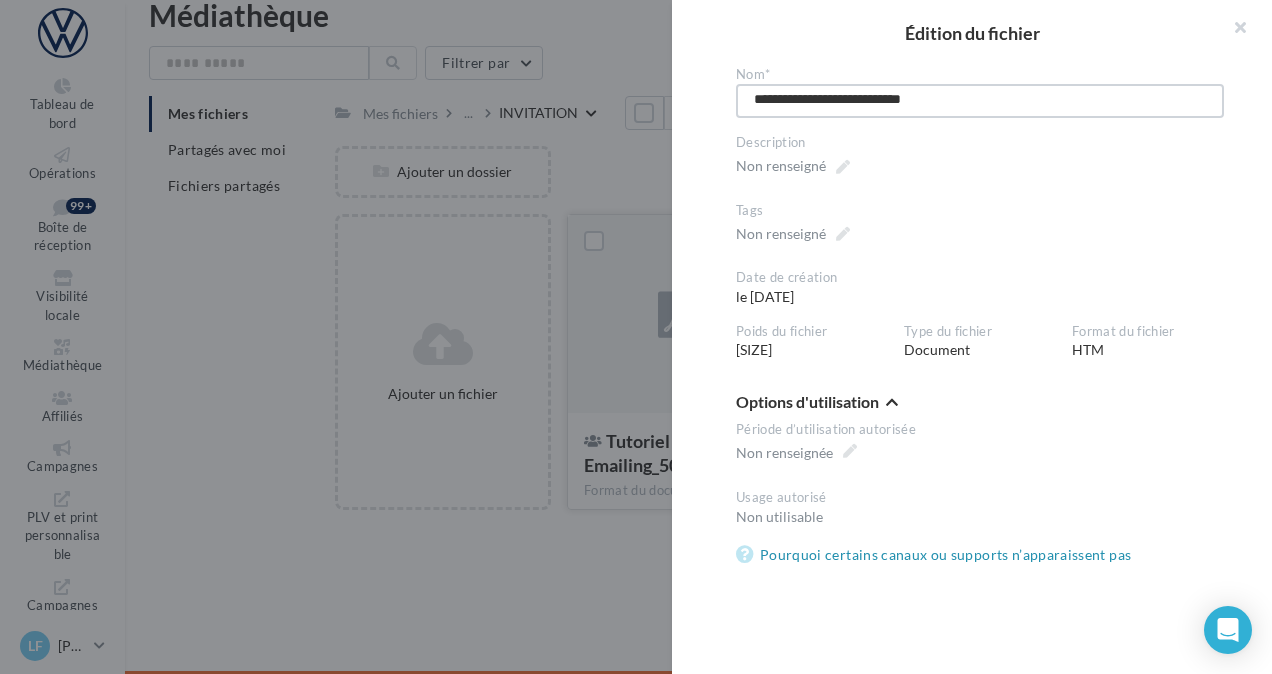 type on "**********" 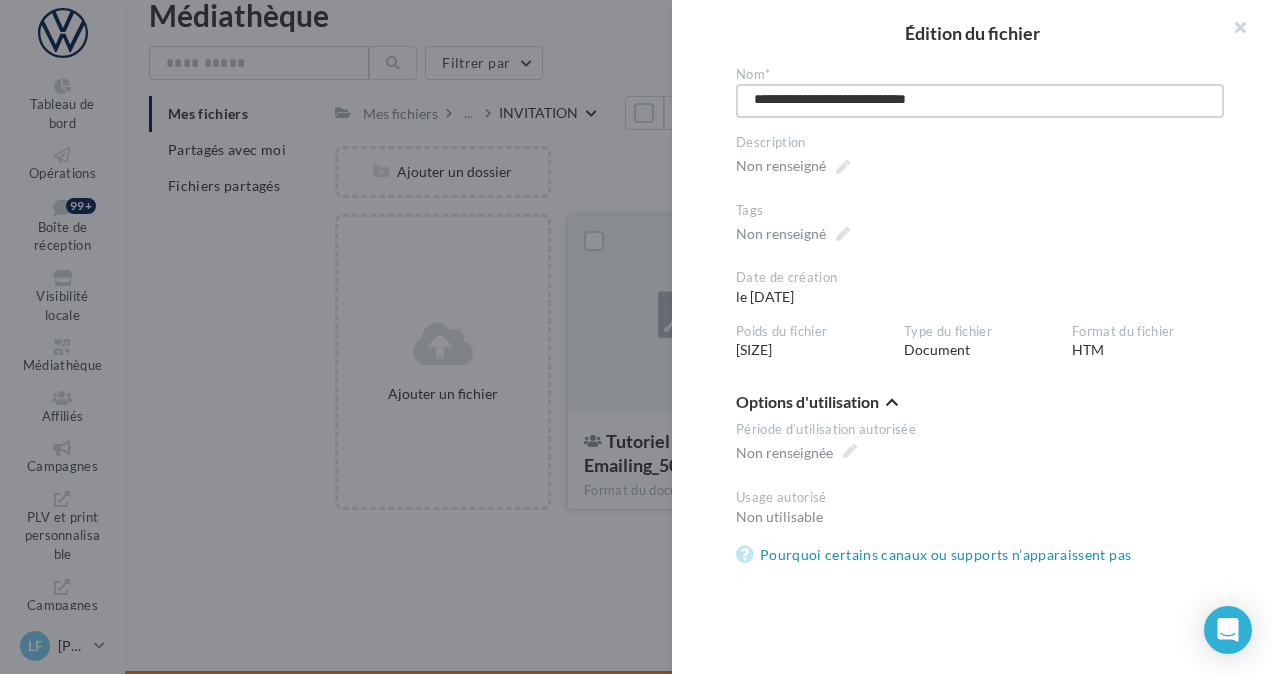 type on "**********" 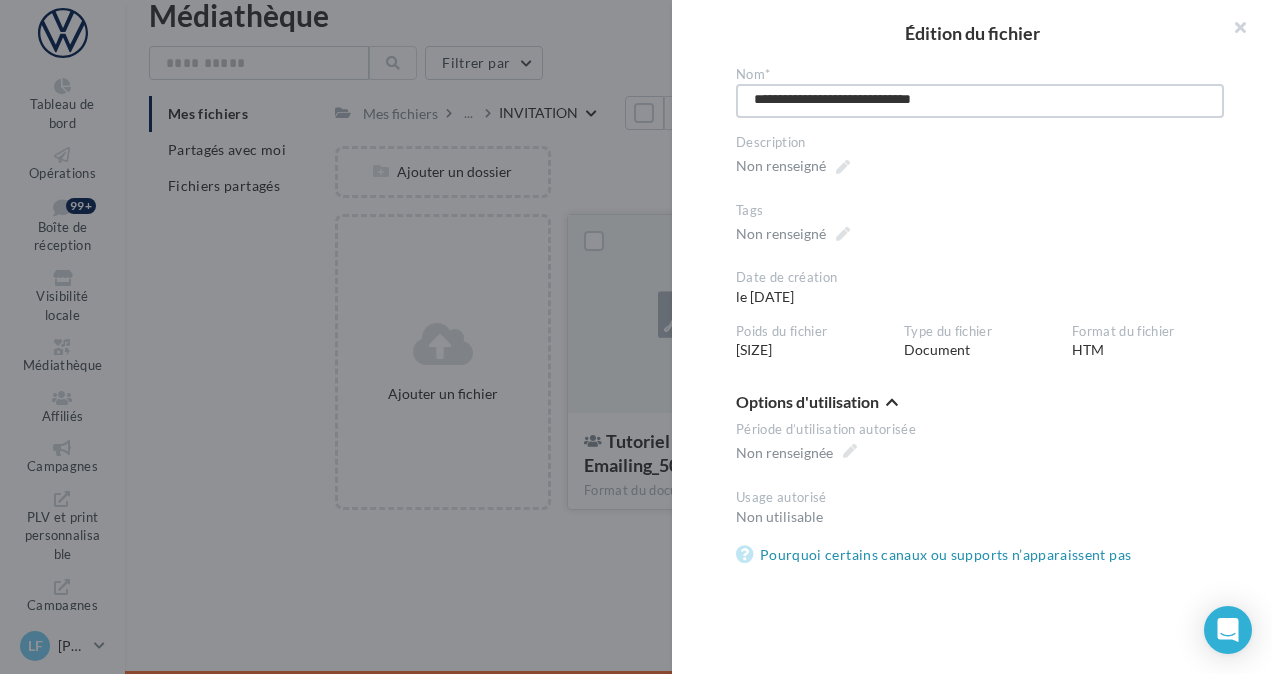 type on "**********" 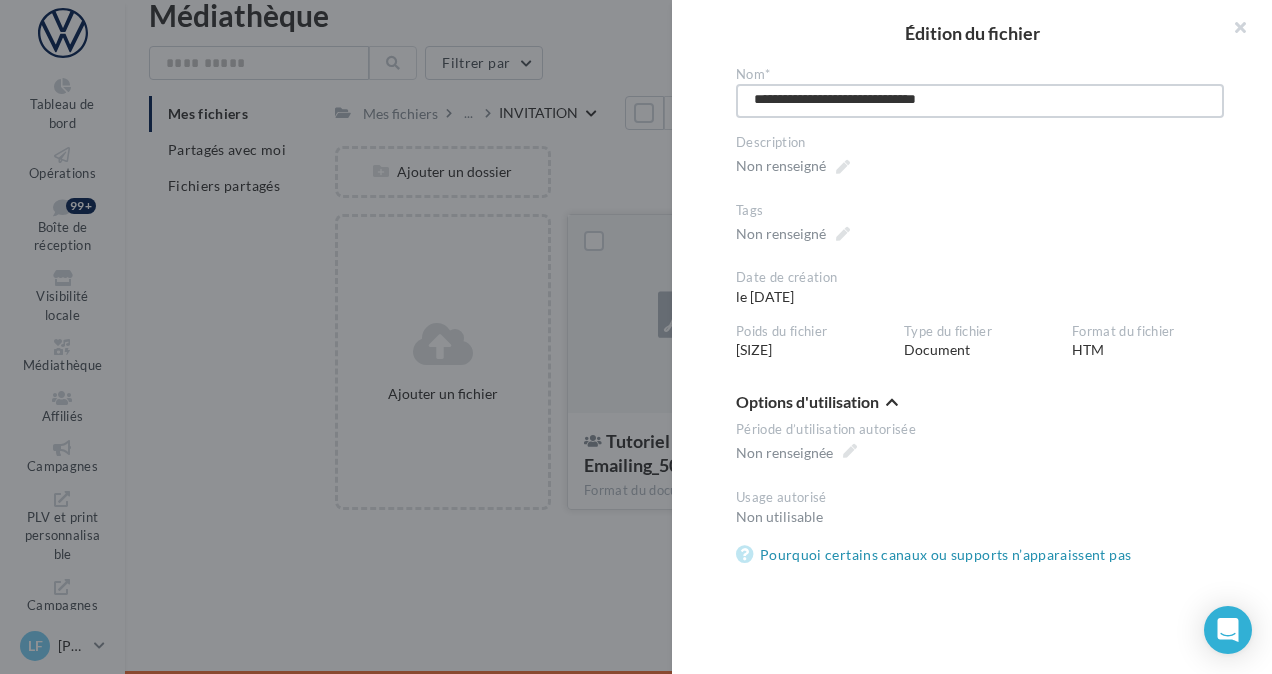 type on "**********" 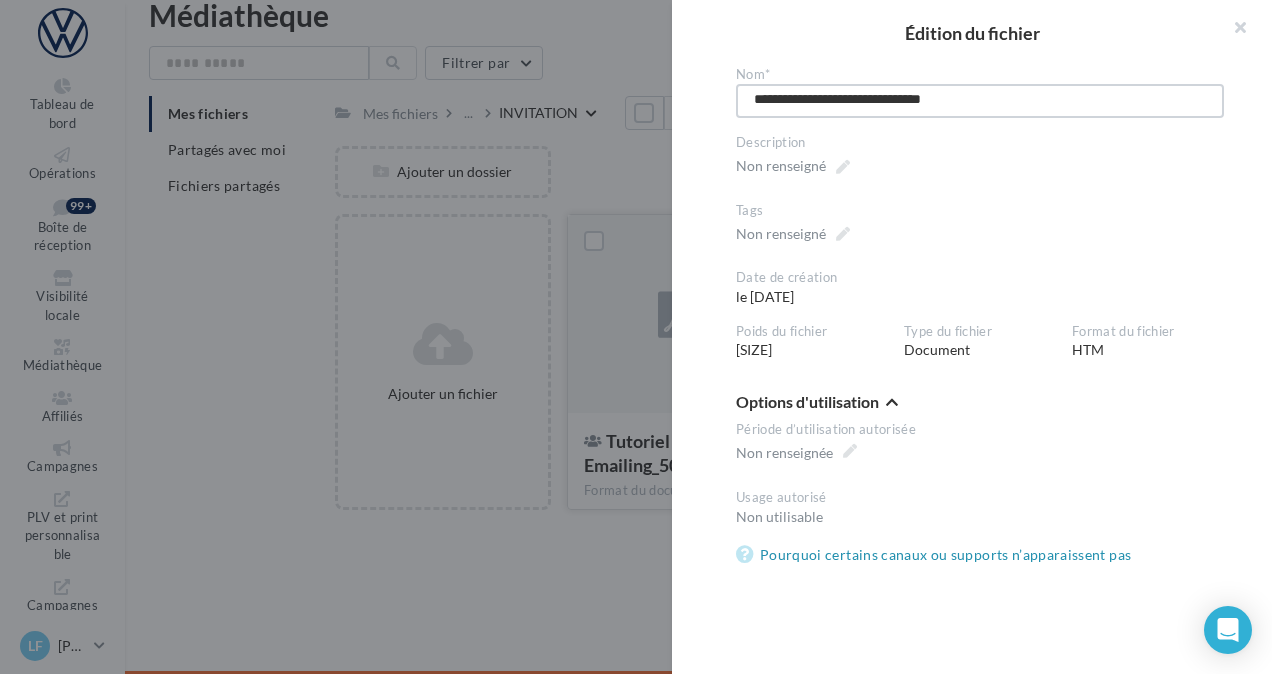drag, startPoint x: 936, startPoint y: 100, endPoint x: 842, endPoint y: 98, distance: 94.02127 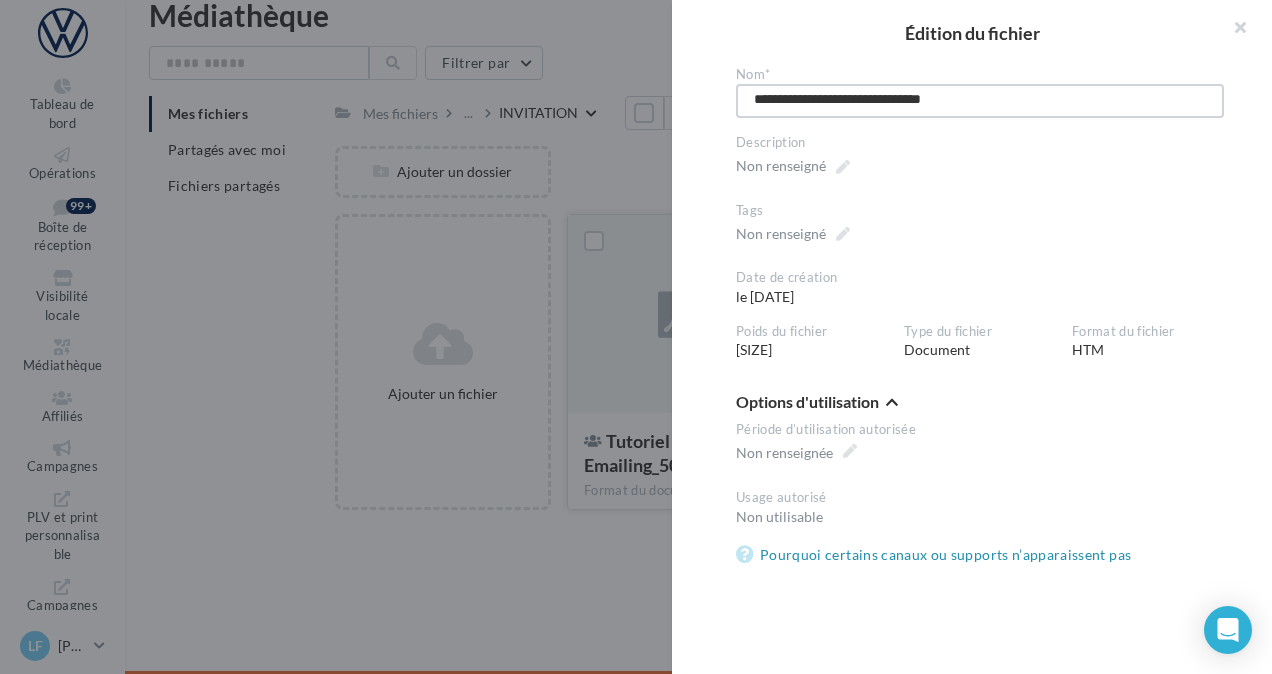 click on "**********" at bounding box center (980, 101) 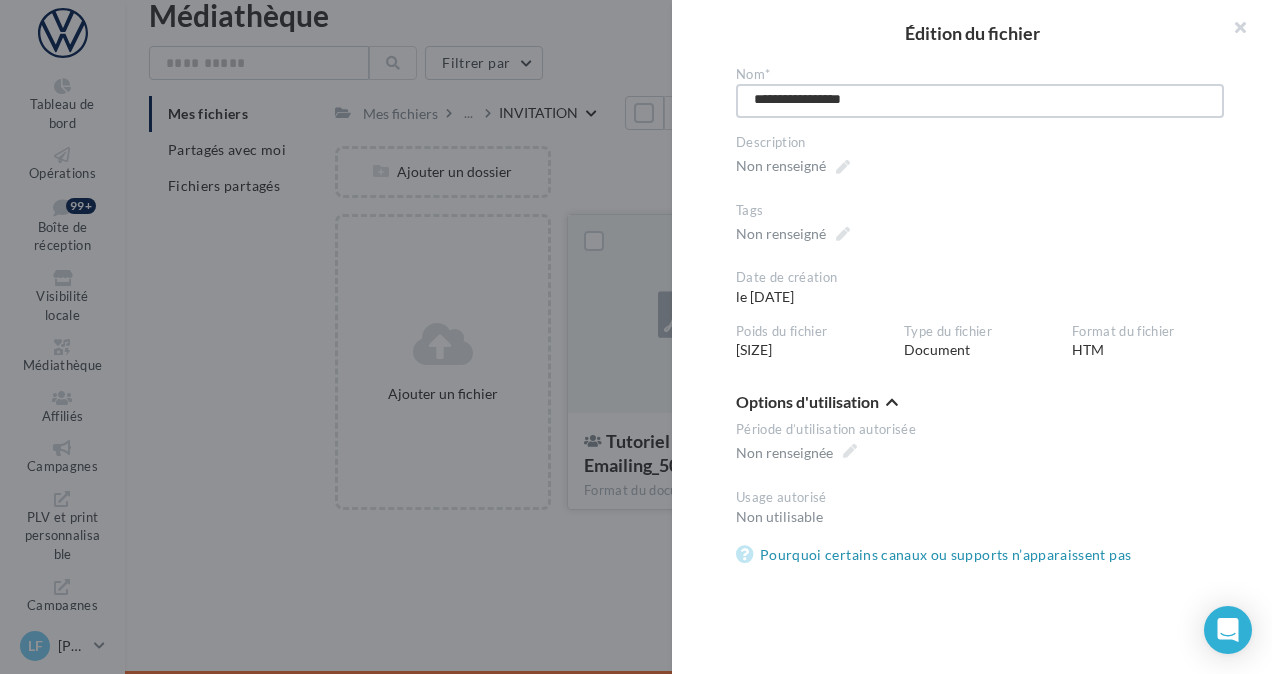 type on "**********" 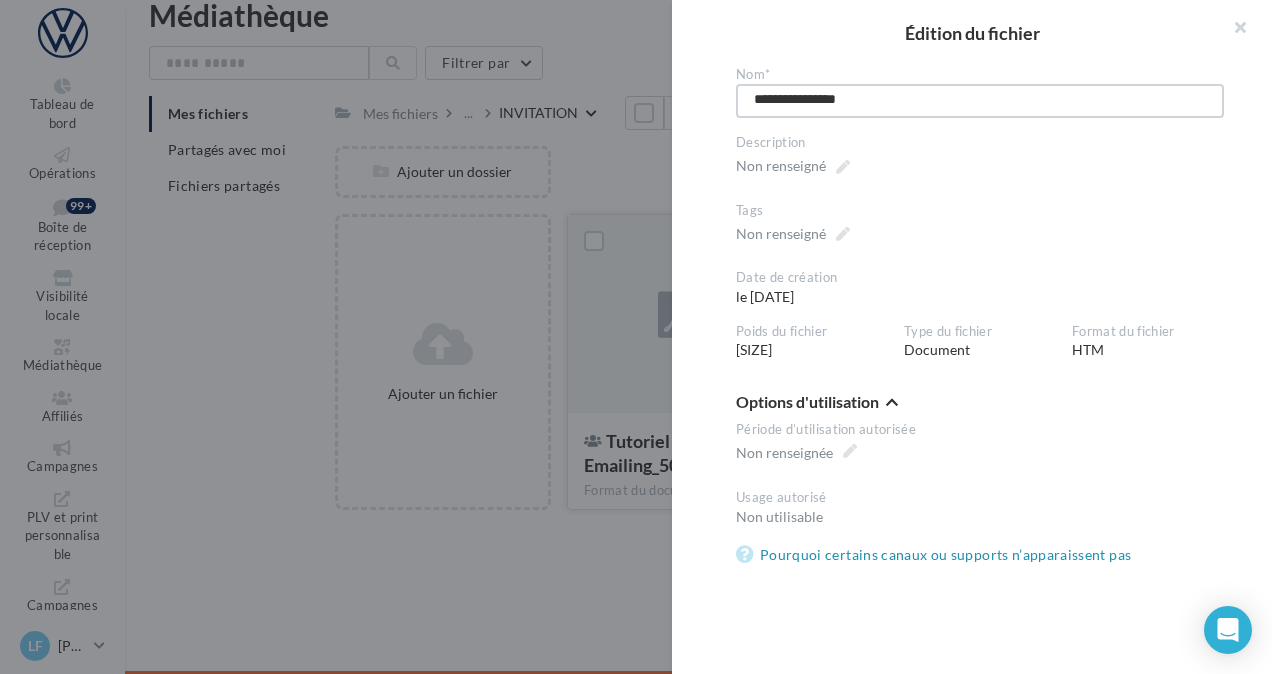 type on "**********" 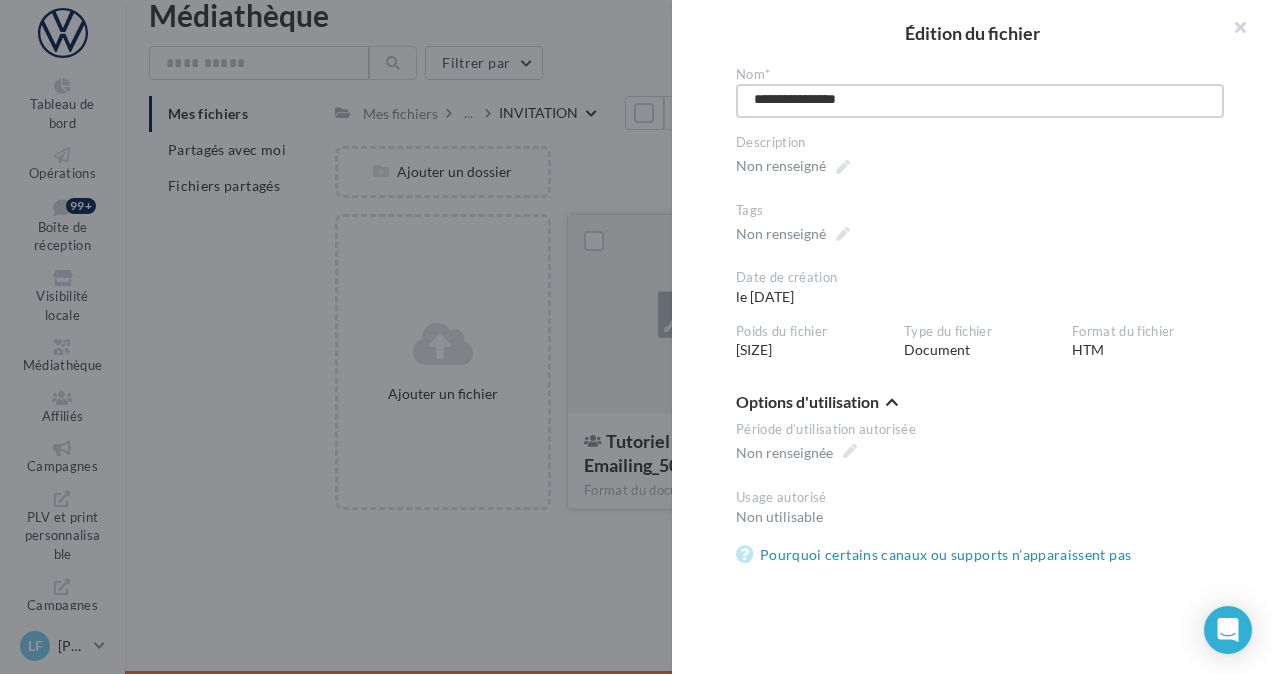type on "**********" 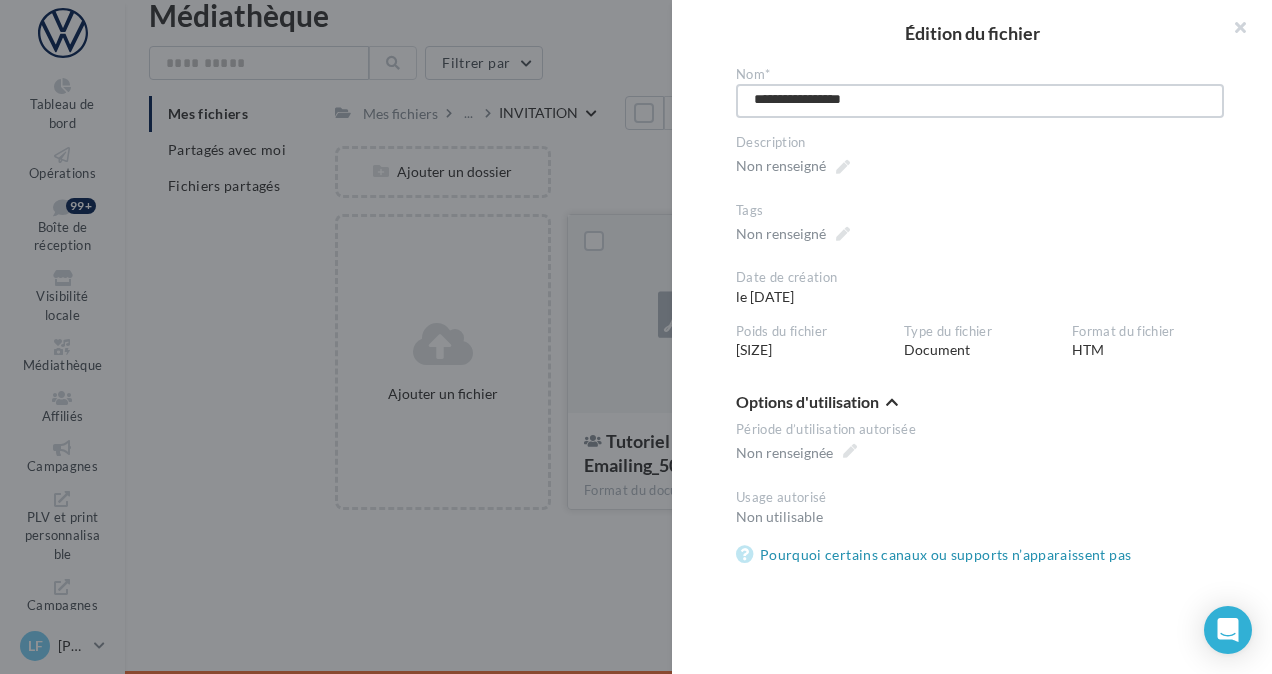 type on "**********" 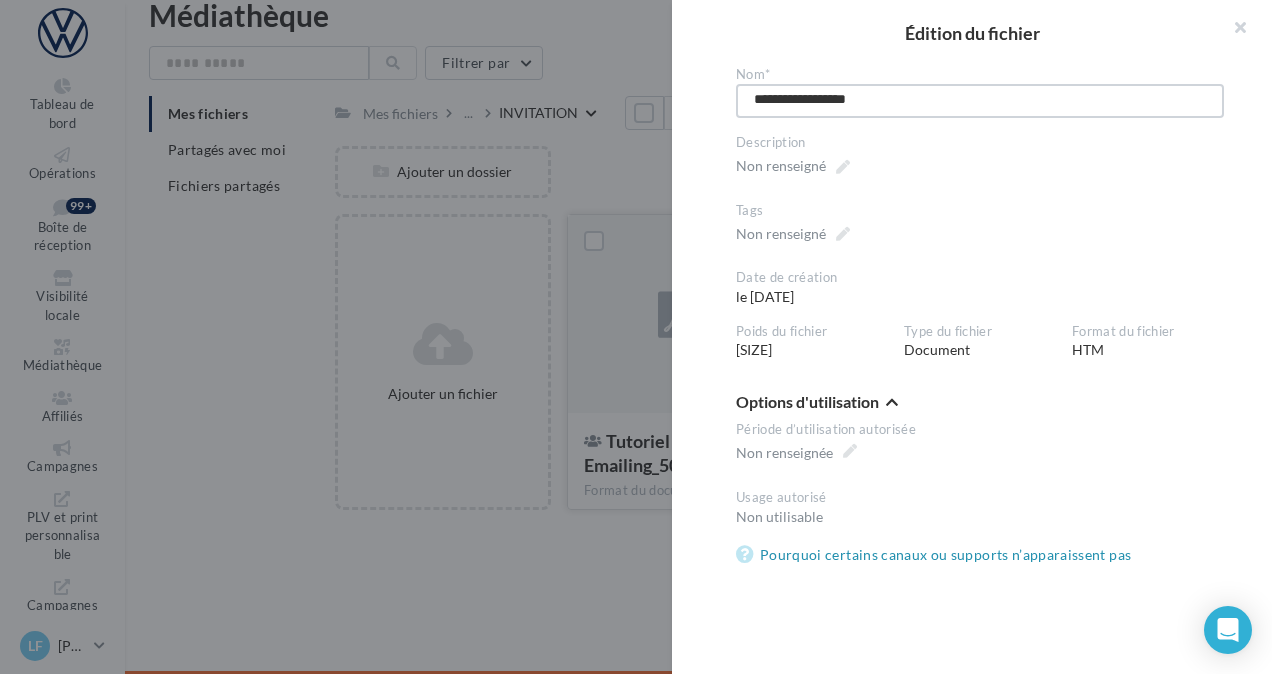 type on "**********" 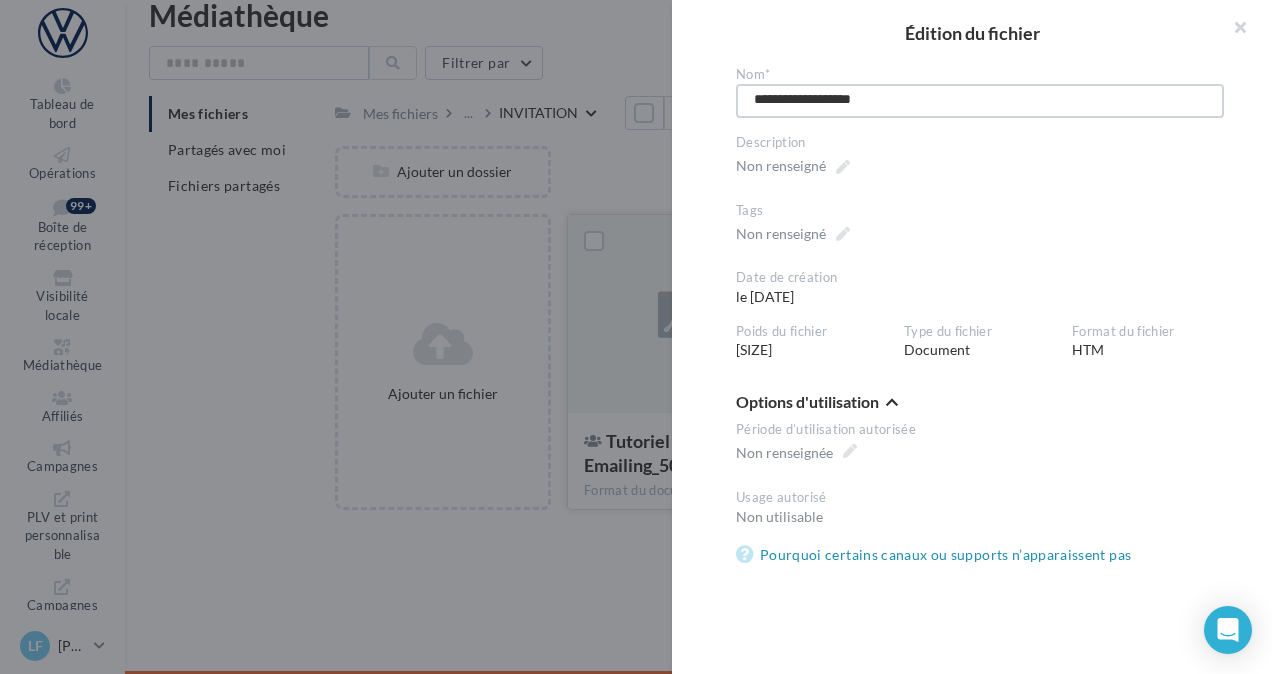 type on "**********" 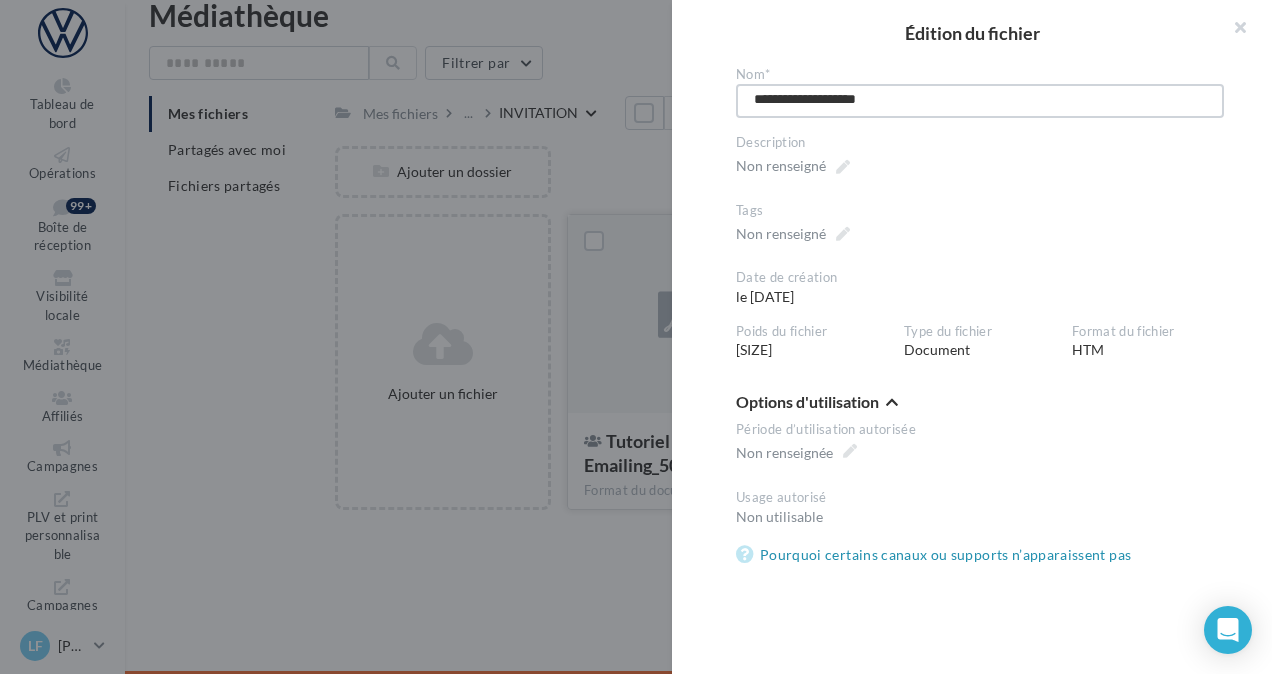 type on "**********" 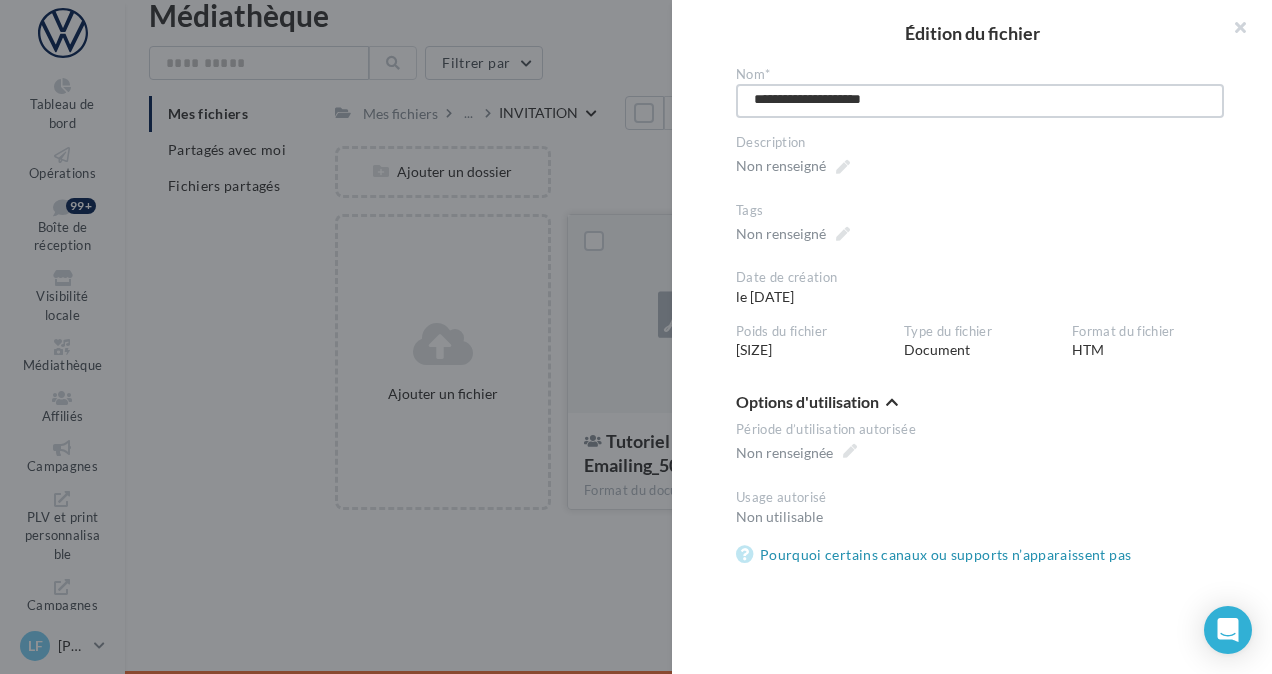type on "**********" 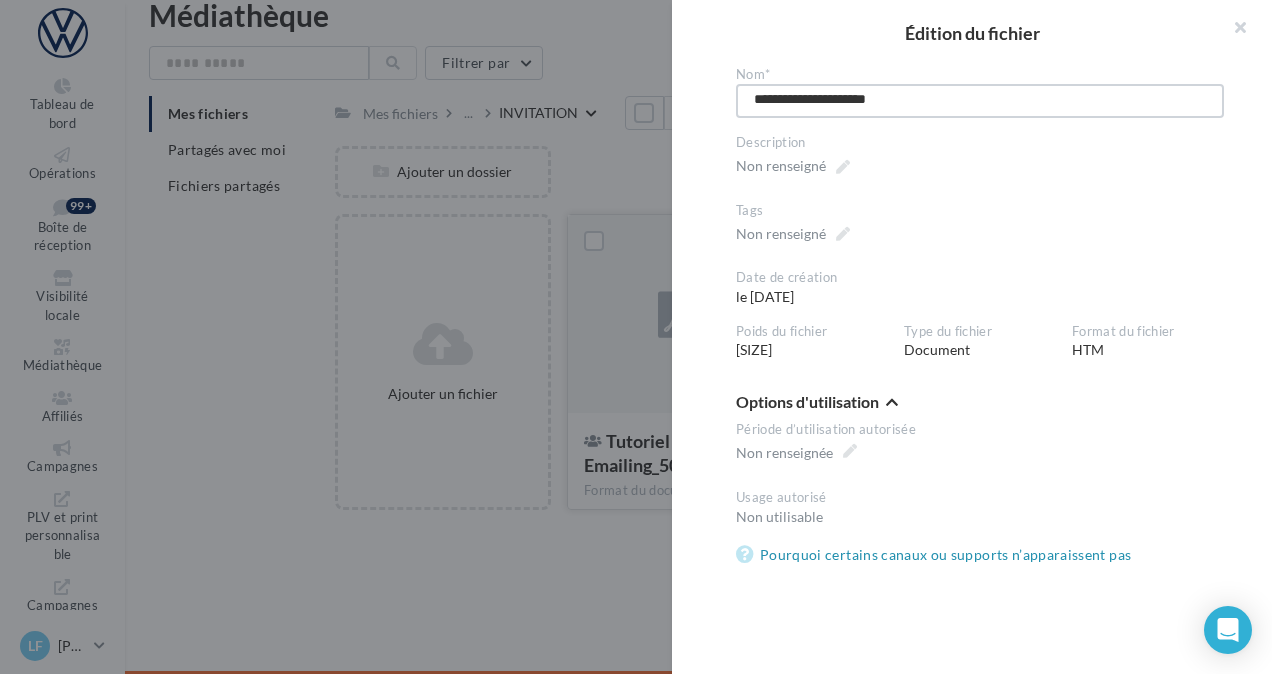 type on "**********" 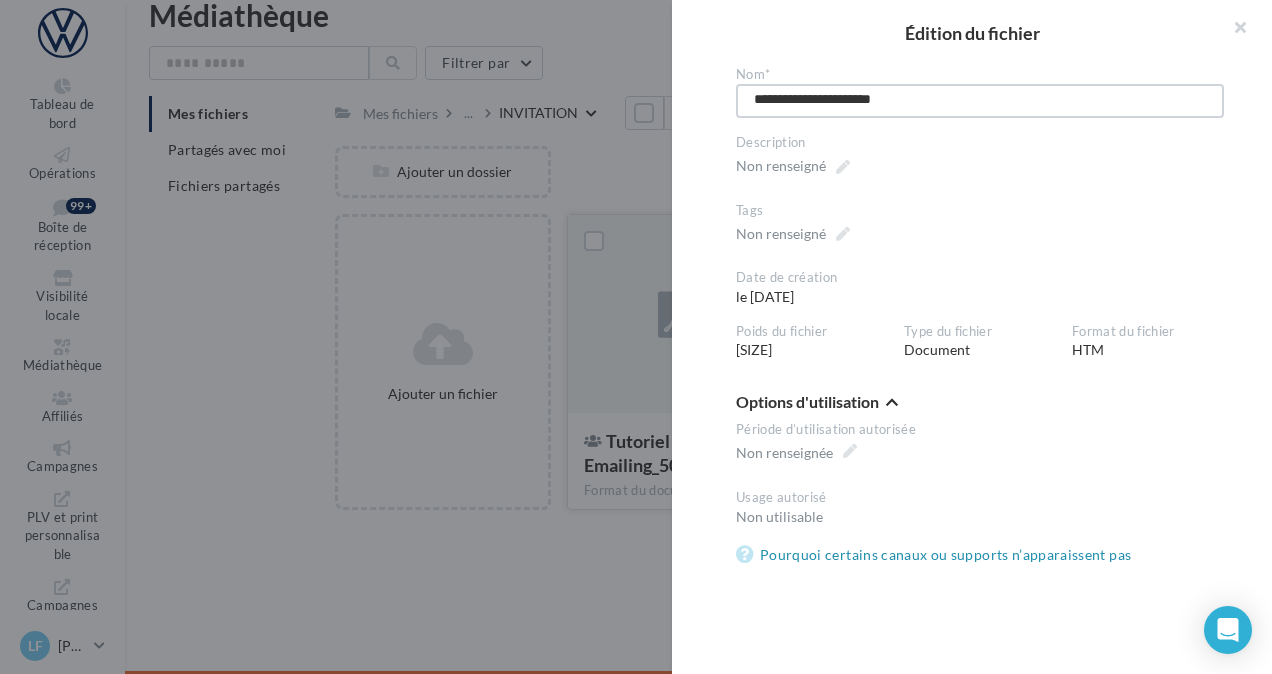 type on "**********" 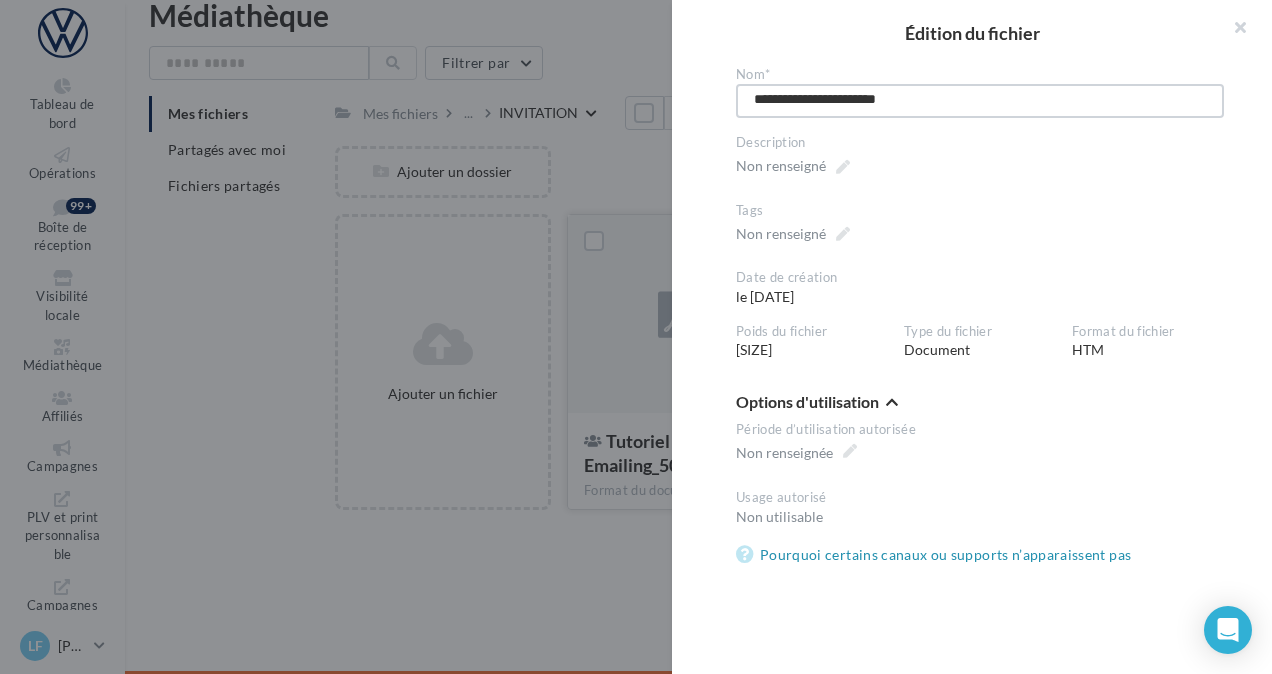 type on "**********" 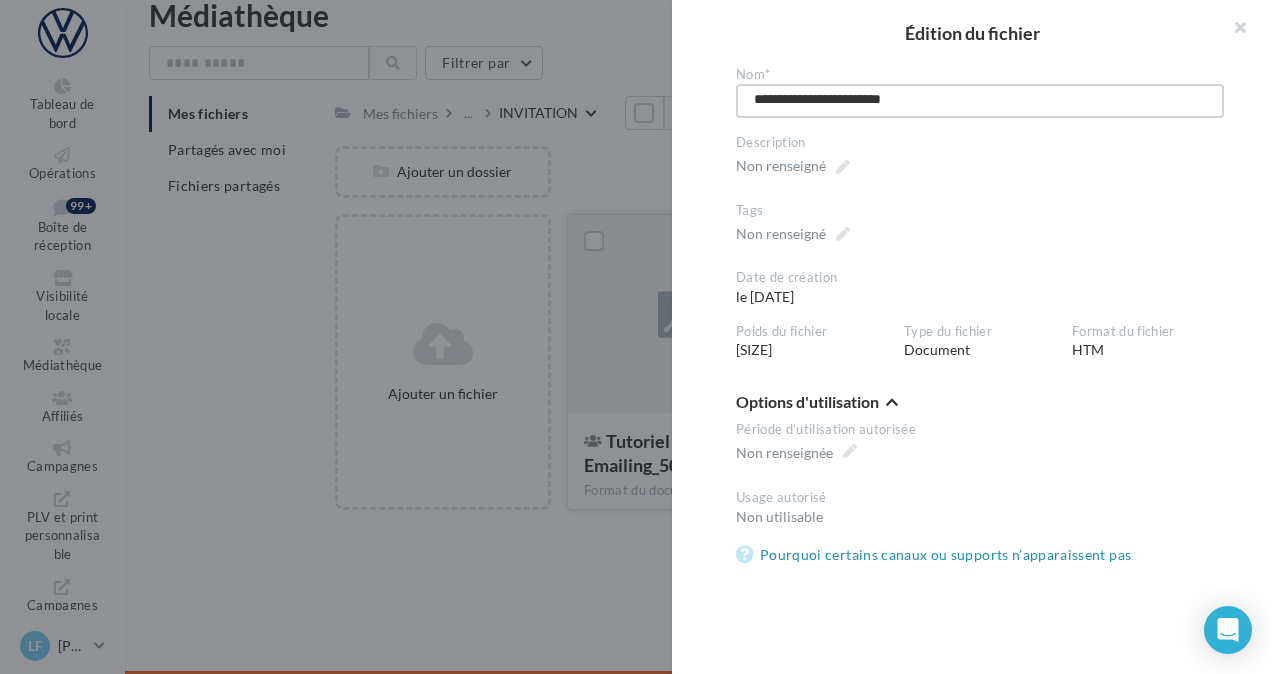 type on "**********" 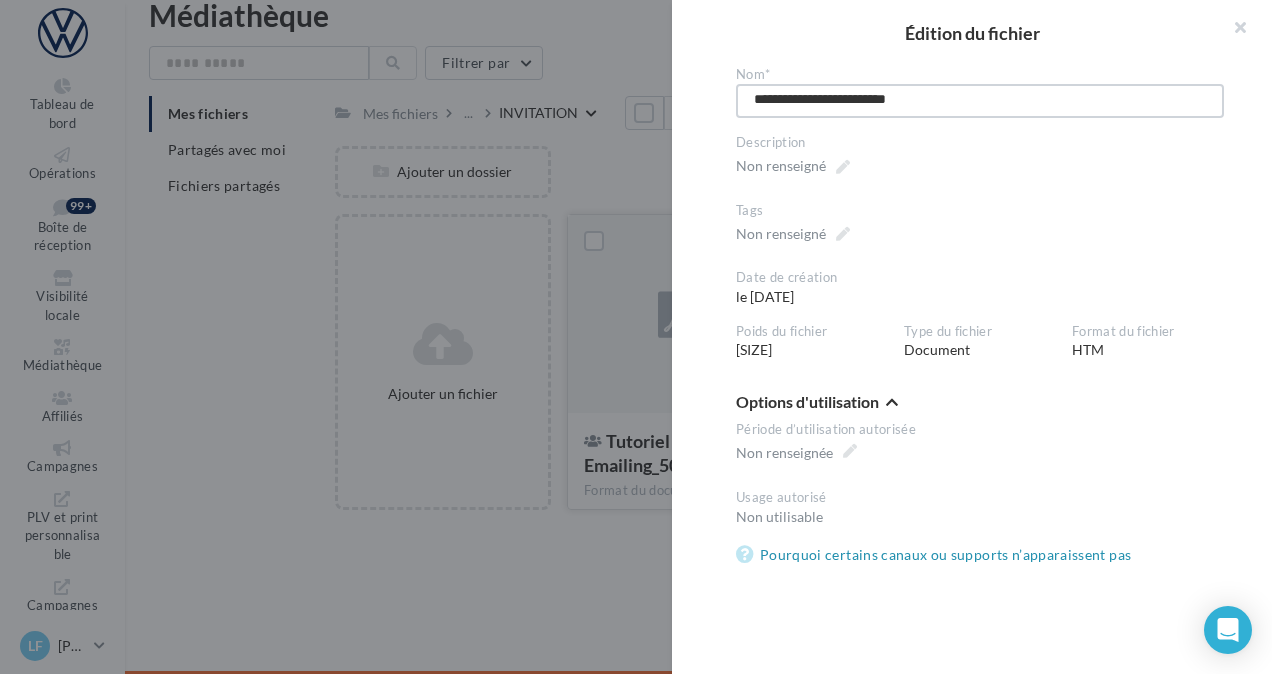type on "**********" 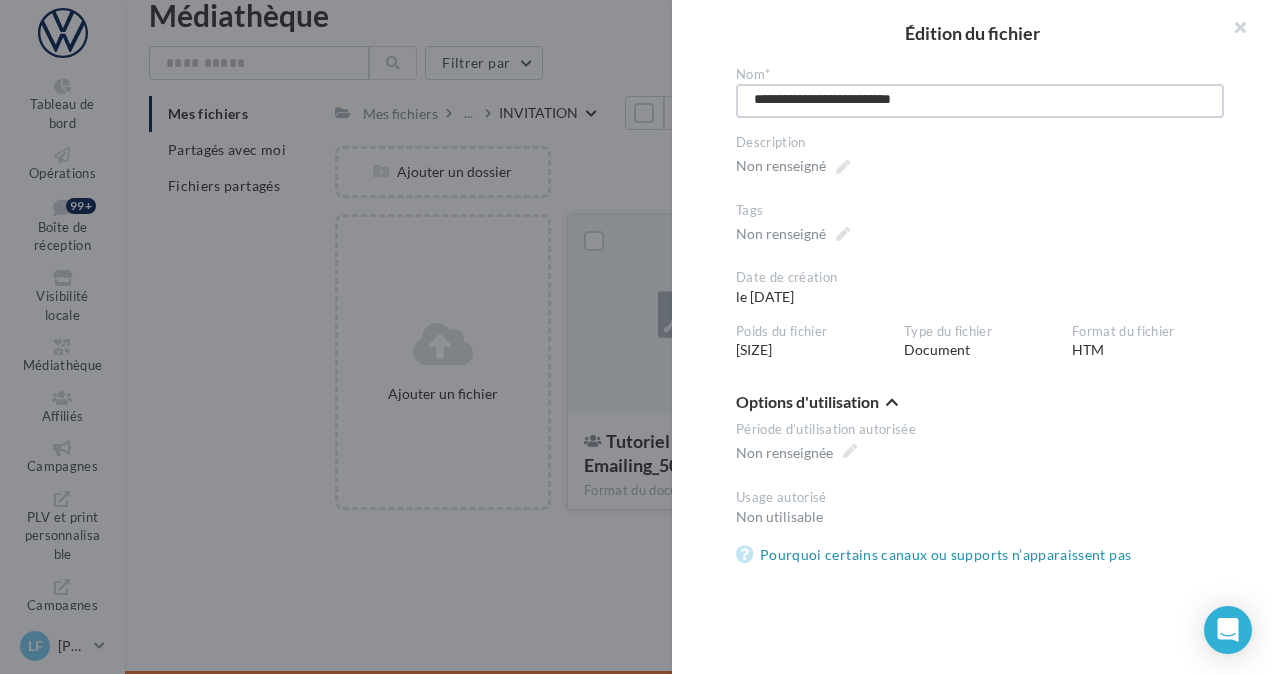 click on "**********" at bounding box center (980, 101) 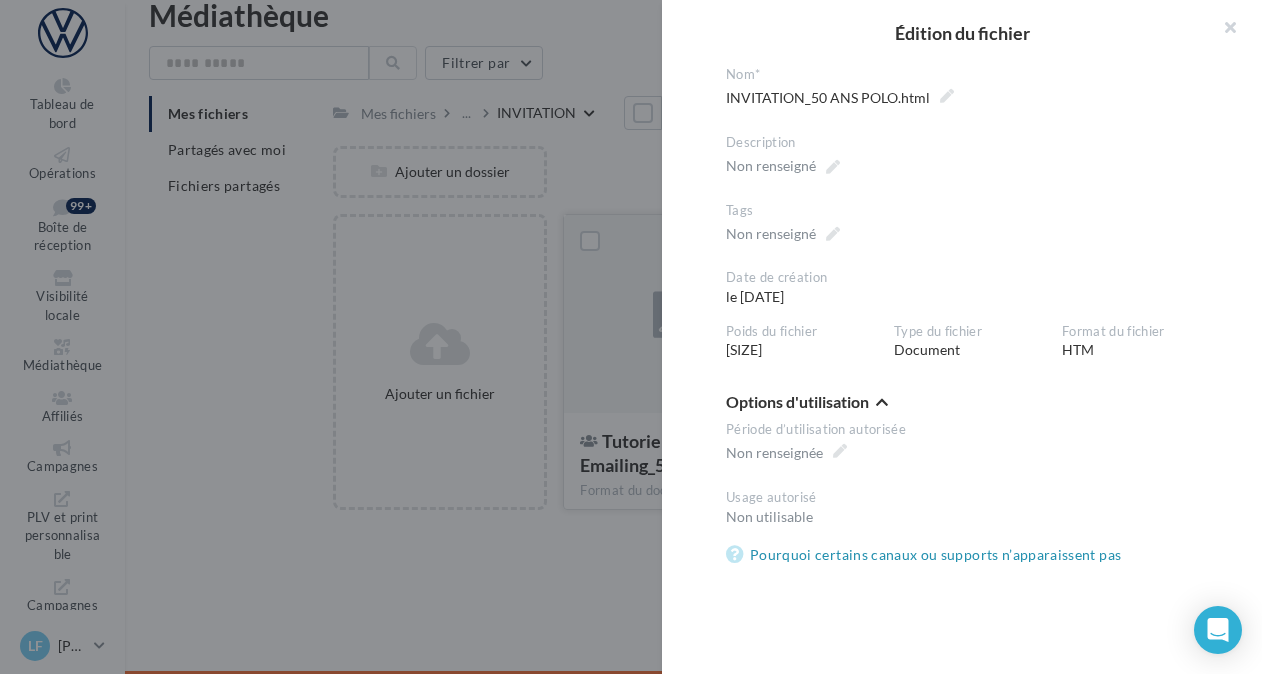 click at bounding box center (631, 337) 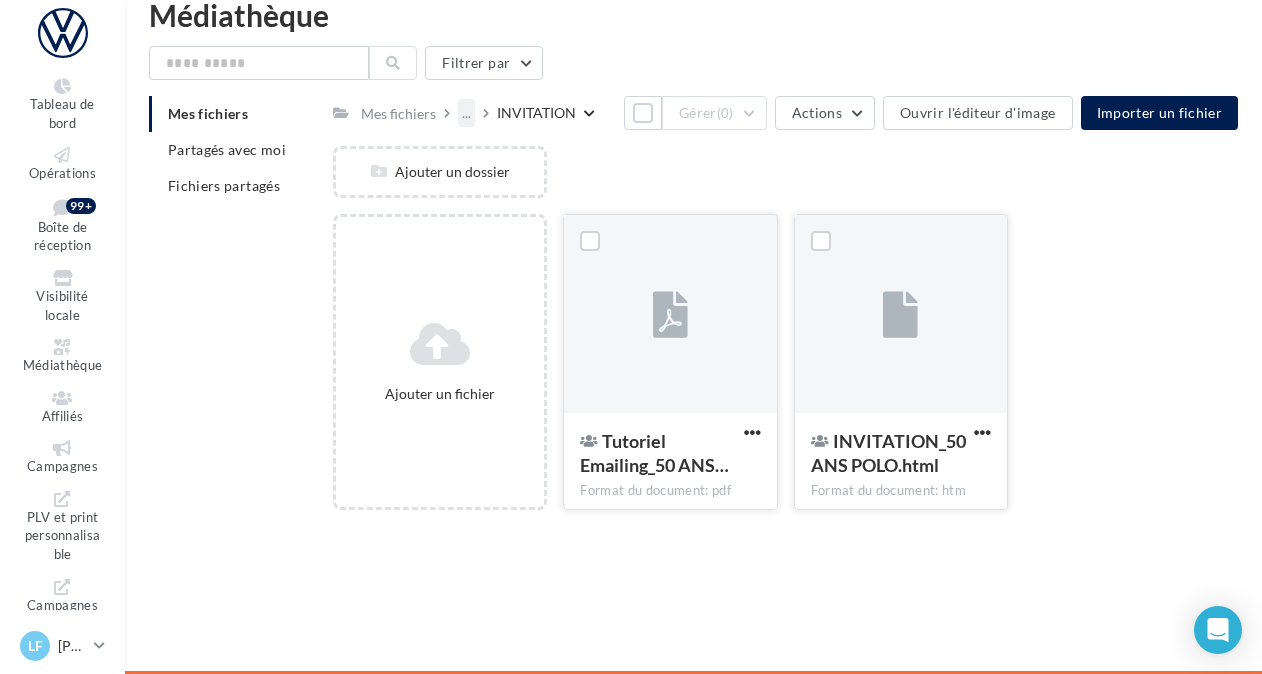 click on "..." at bounding box center [466, 113] 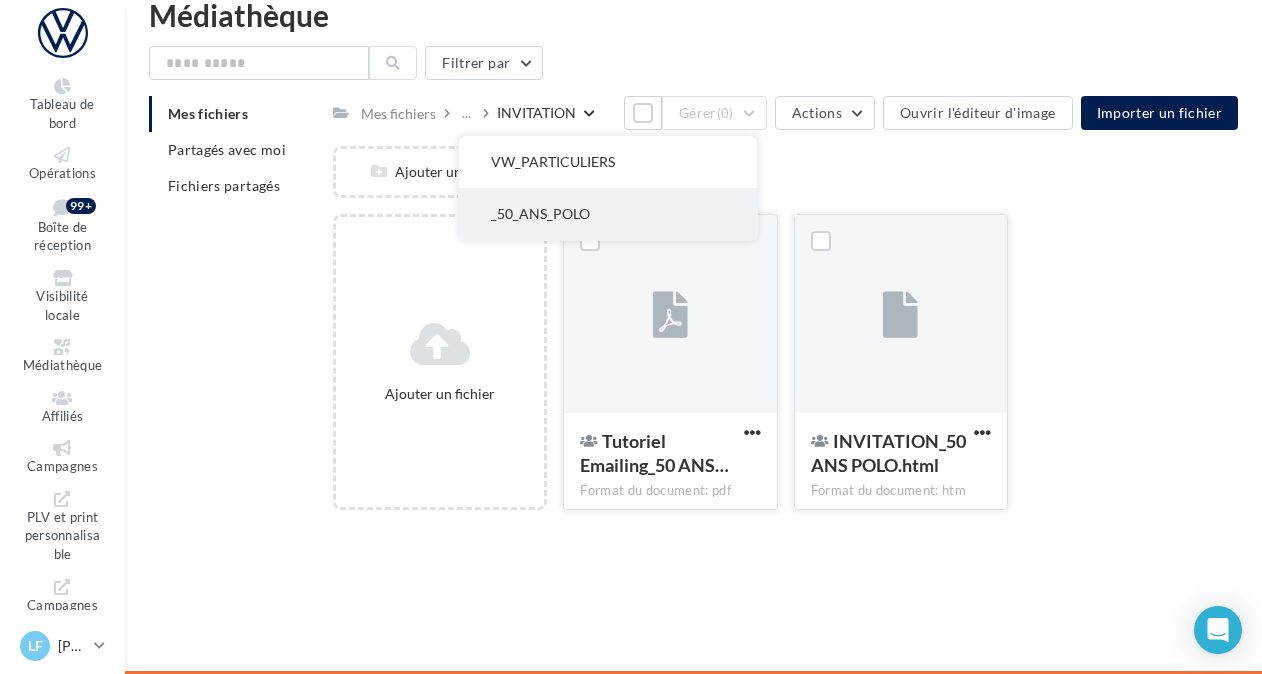 click on "_50_ANS_POLO" at bounding box center [608, 214] 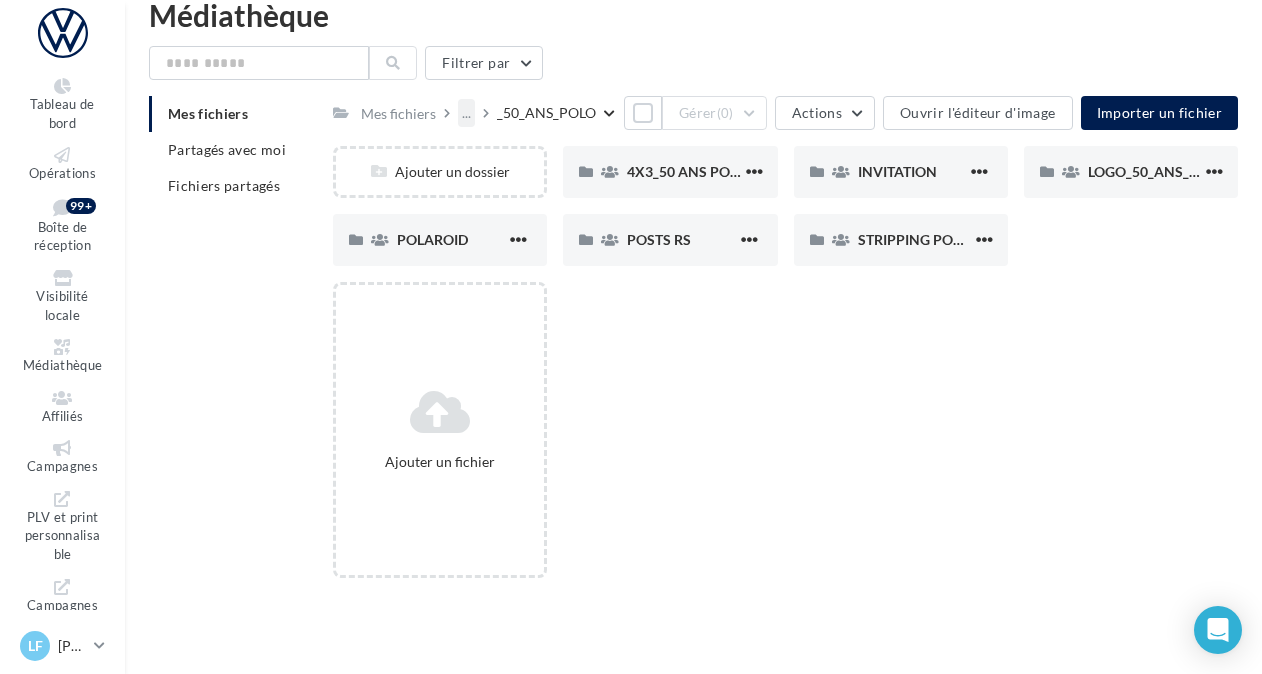 click on "..." at bounding box center (466, 113) 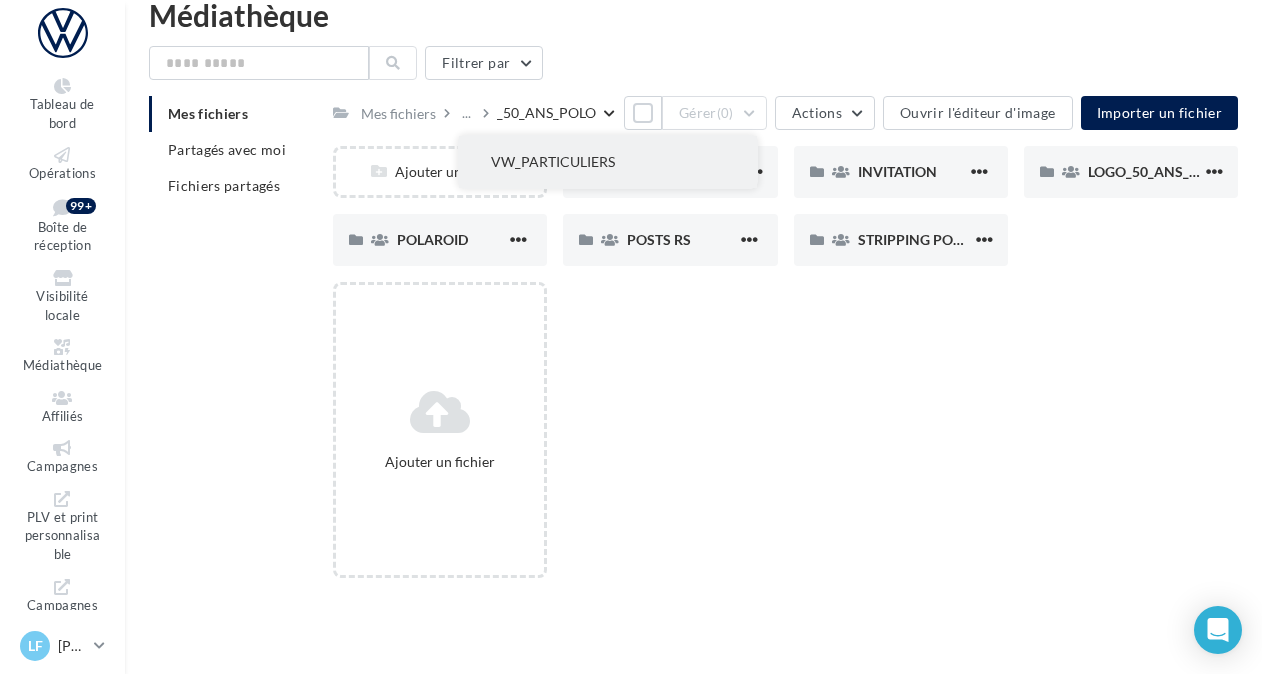 click on "VW_PARTICULIERS" at bounding box center (608, 162) 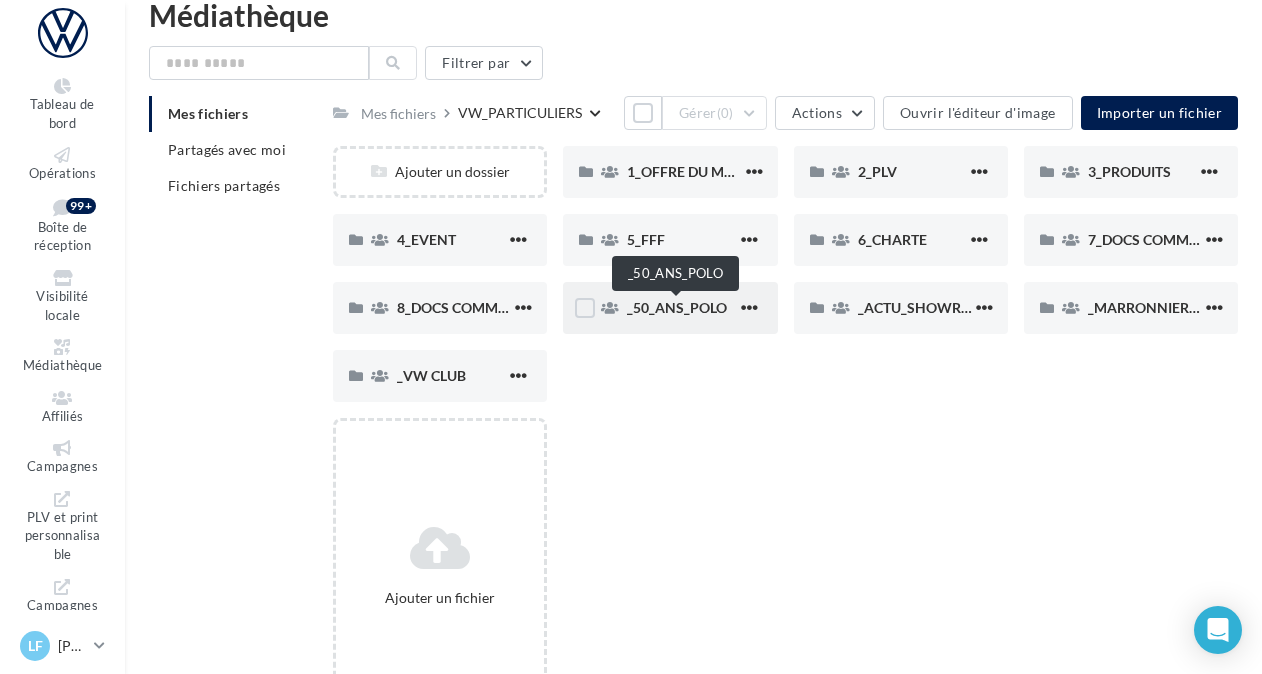 click on "_50_ANS_POLO" at bounding box center [677, 307] 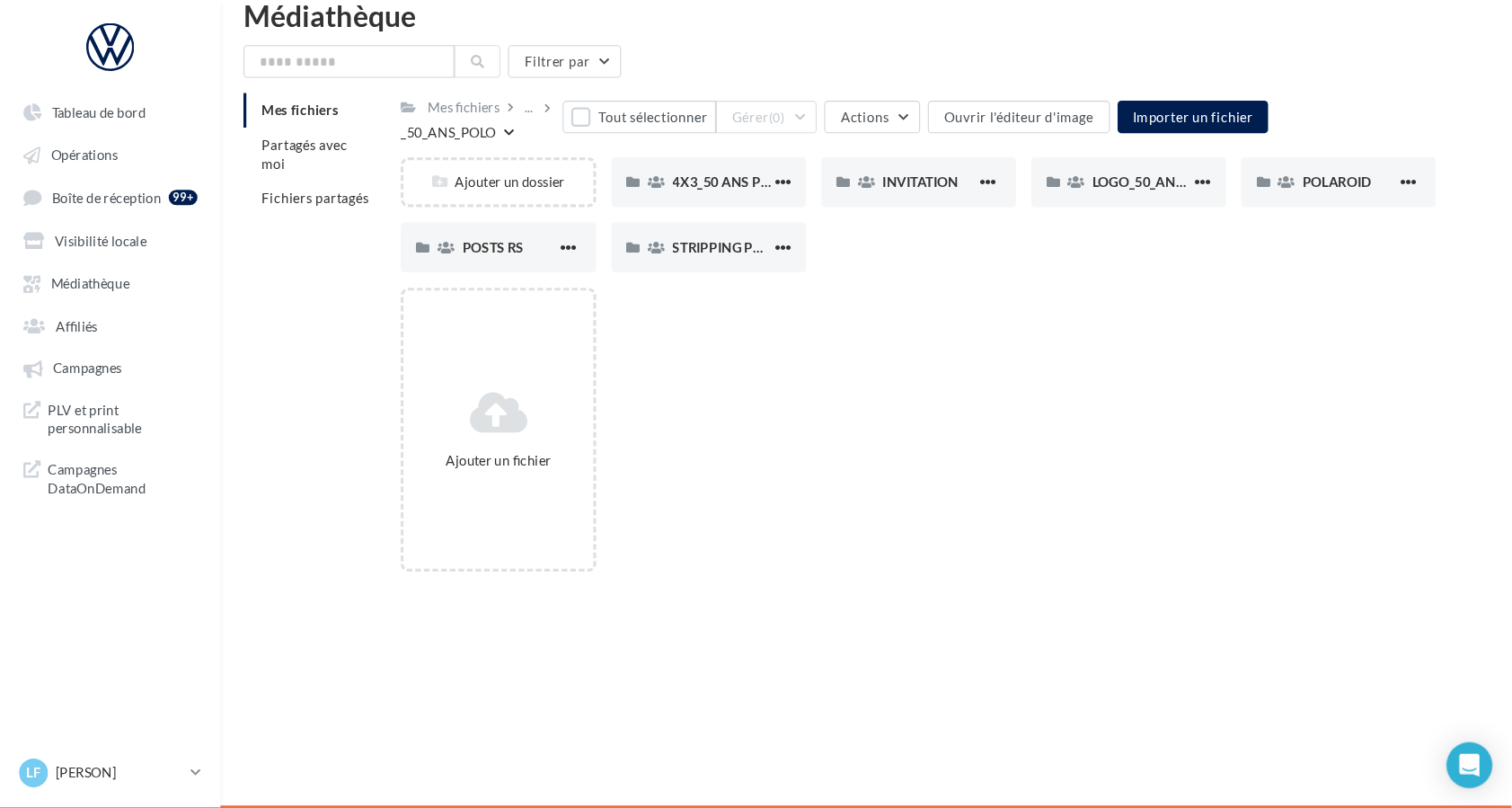 scroll, scrollTop: 29, scrollLeft: 0, axis: vertical 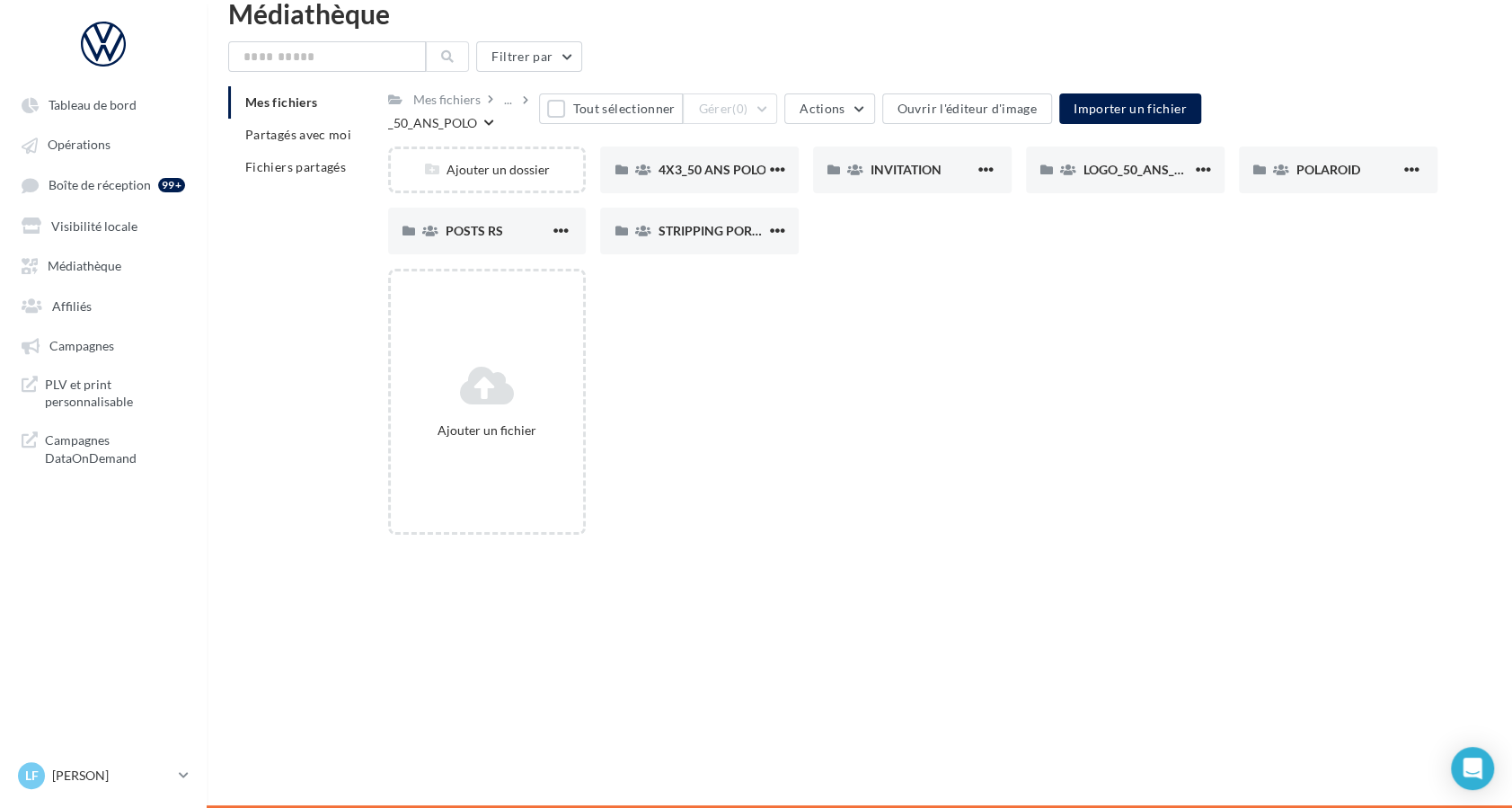 drag, startPoint x: 1092, startPoint y: 2, endPoint x: 729, endPoint y: 537, distance: 646.5246 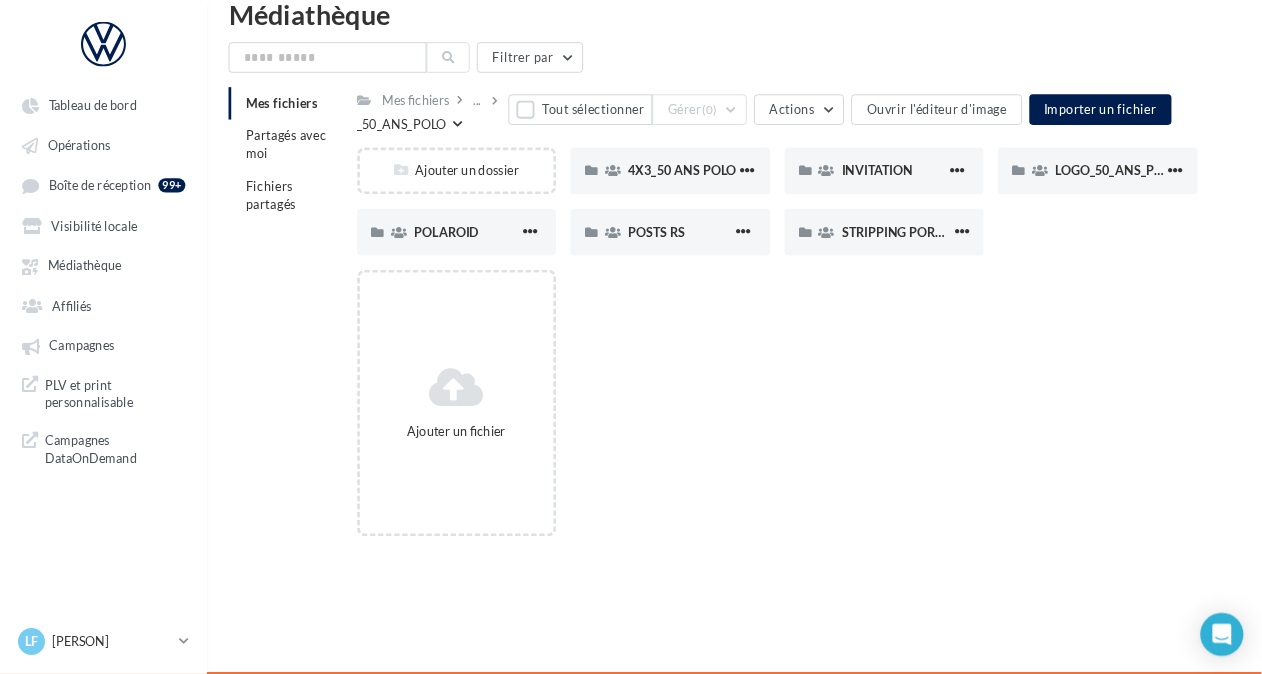 scroll, scrollTop: 32, scrollLeft: 0, axis: vertical 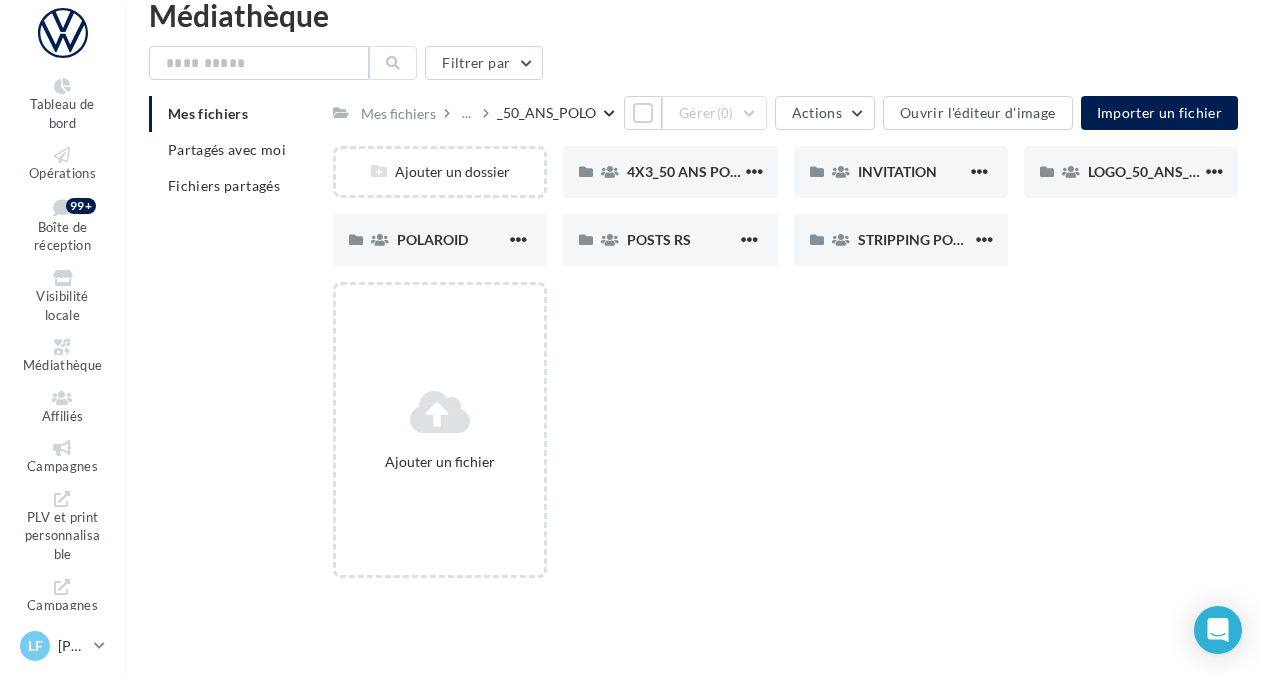 drag, startPoint x: 1597, startPoint y: 0, endPoint x: 655, endPoint y: 486, distance: 1059.9811 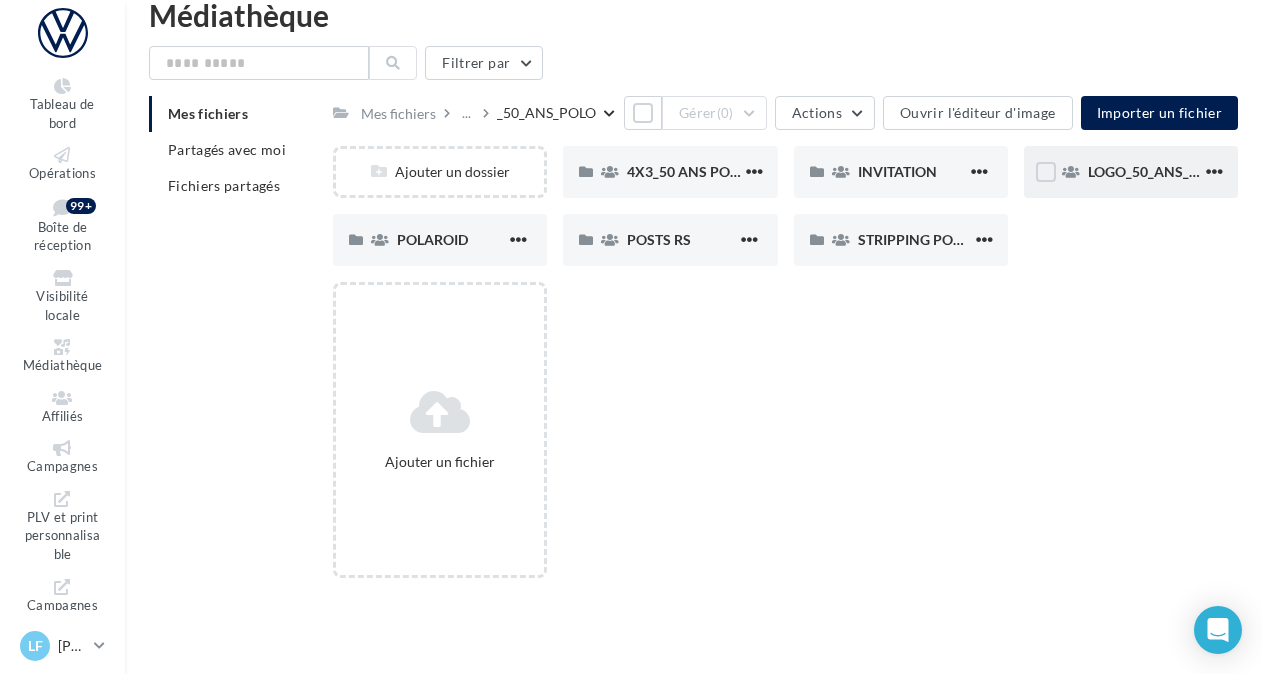 click on "LOGO_50_ANS_POLO" at bounding box center (1157, 171) 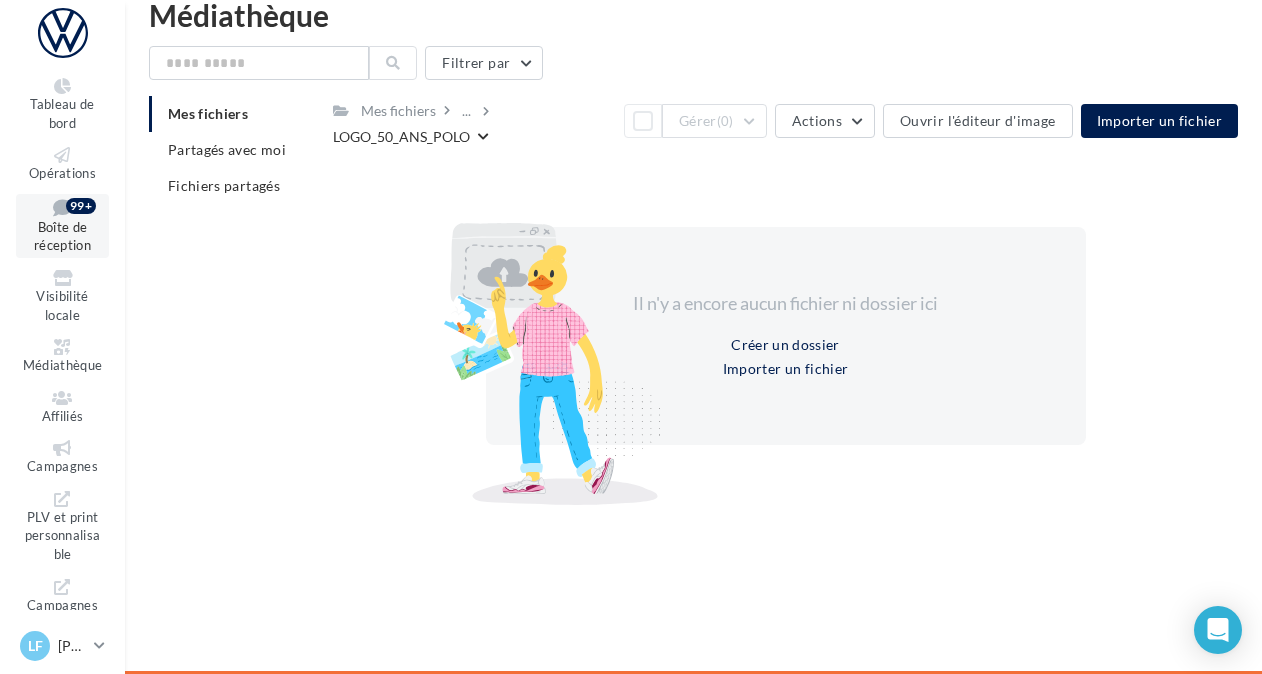 click at bounding box center [62, 207] 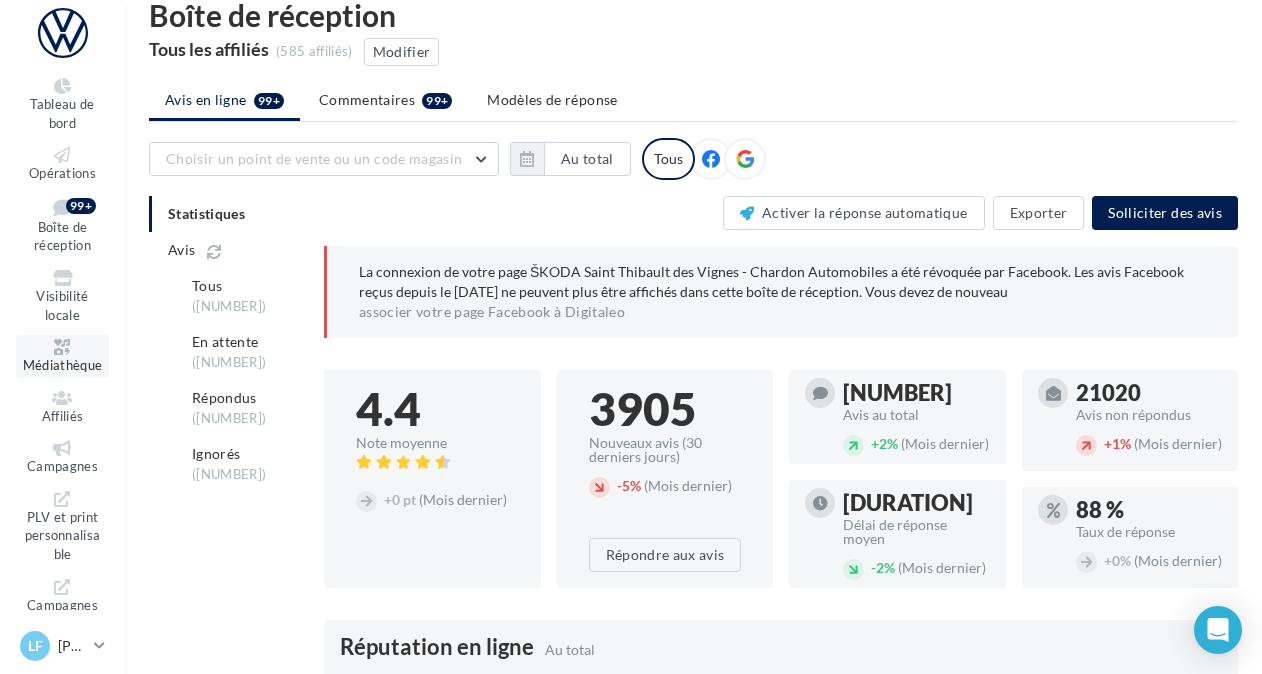 click on "Médiathèque" at bounding box center (63, 365) 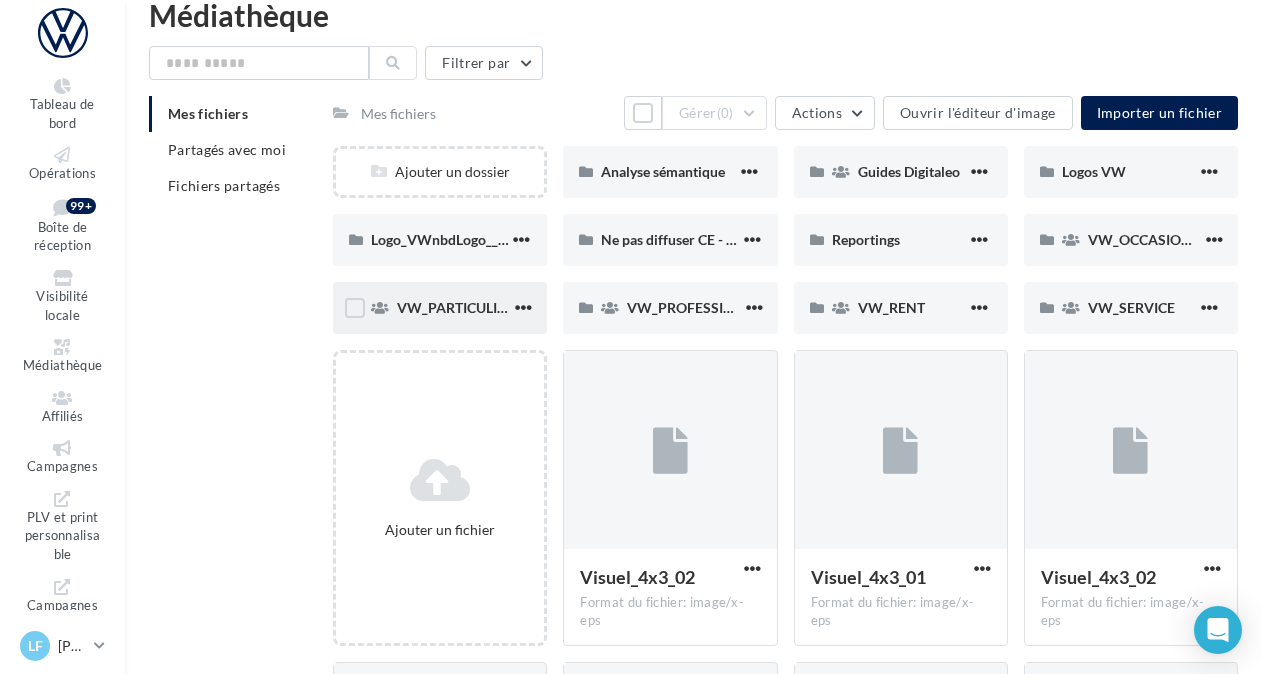 click on "VW_PARTICULIERS" at bounding box center (454, 308) 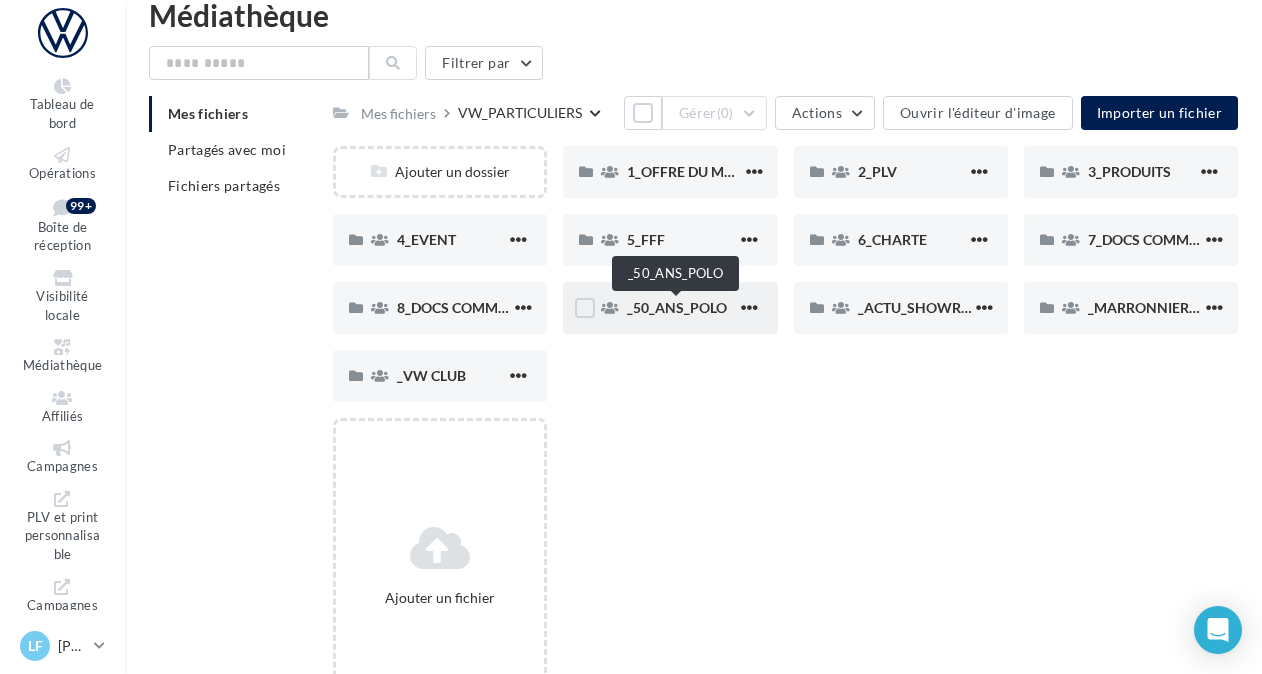 click on "_50_ANS_POLO" at bounding box center (677, 307) 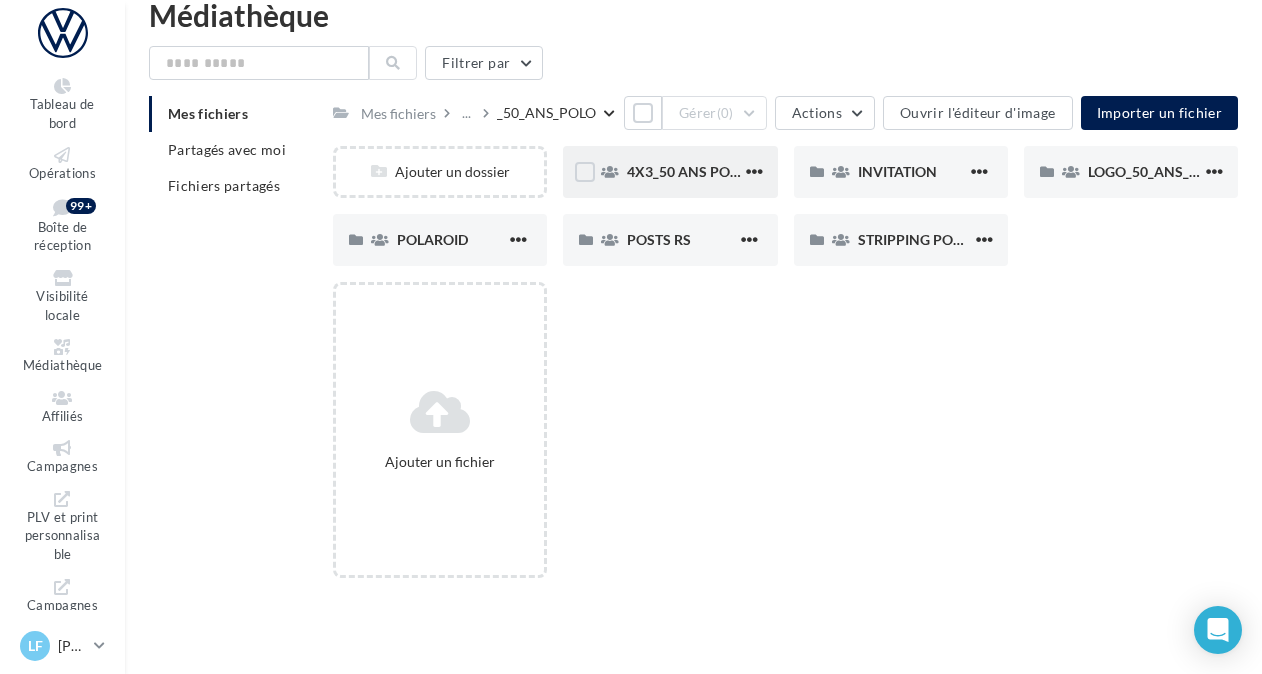 click on "4X3_50 ANS POLO" at bounding box center (670, 172) 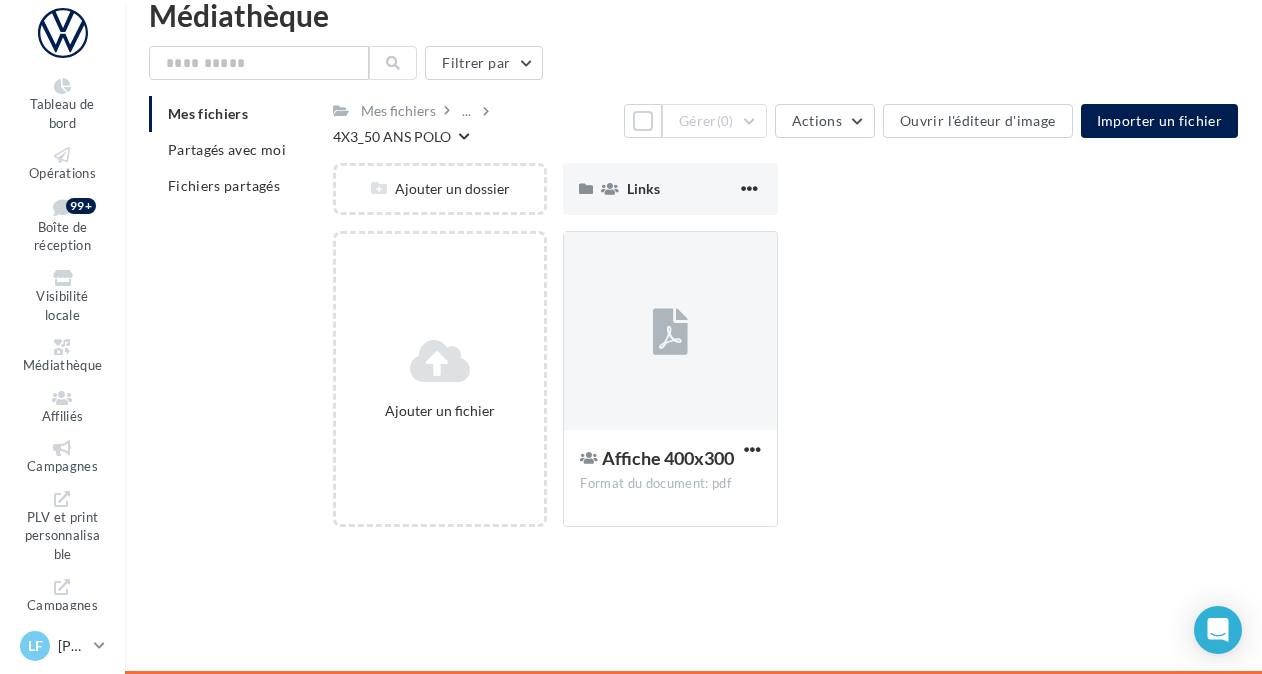 click on "4X3_50 ANS POLO" at bounding box center [392, 137] 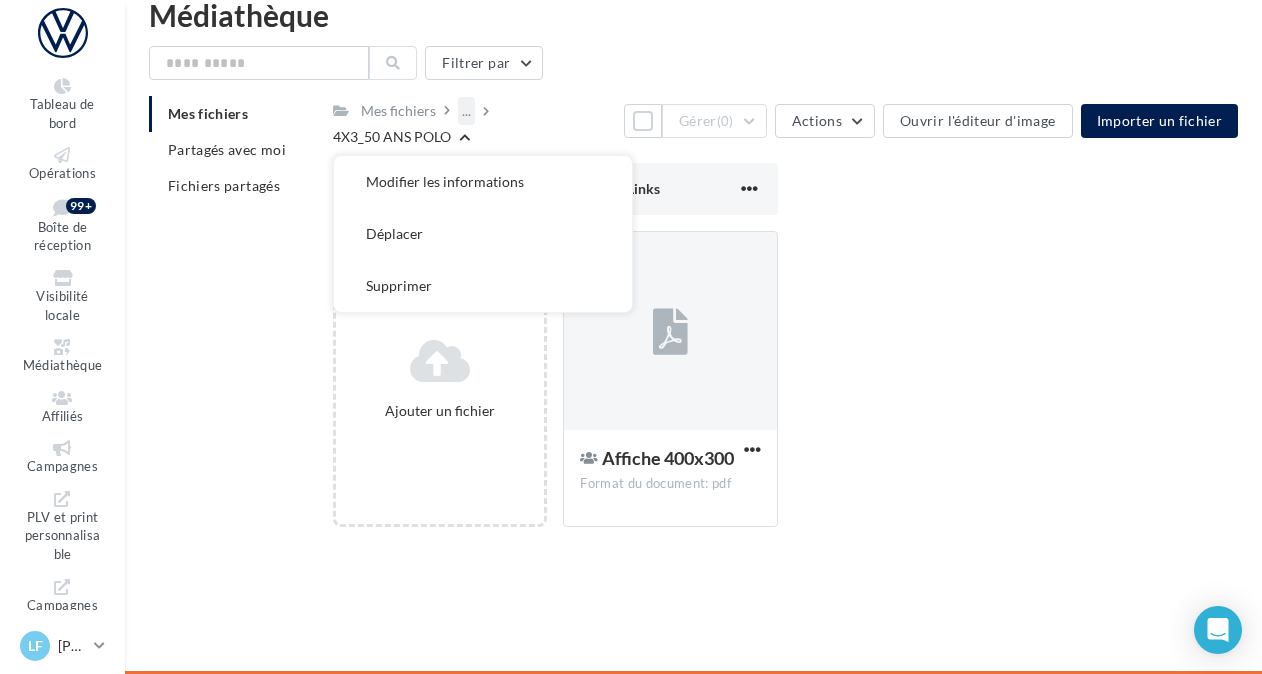 click on "..." at bounding box center [466, 111] 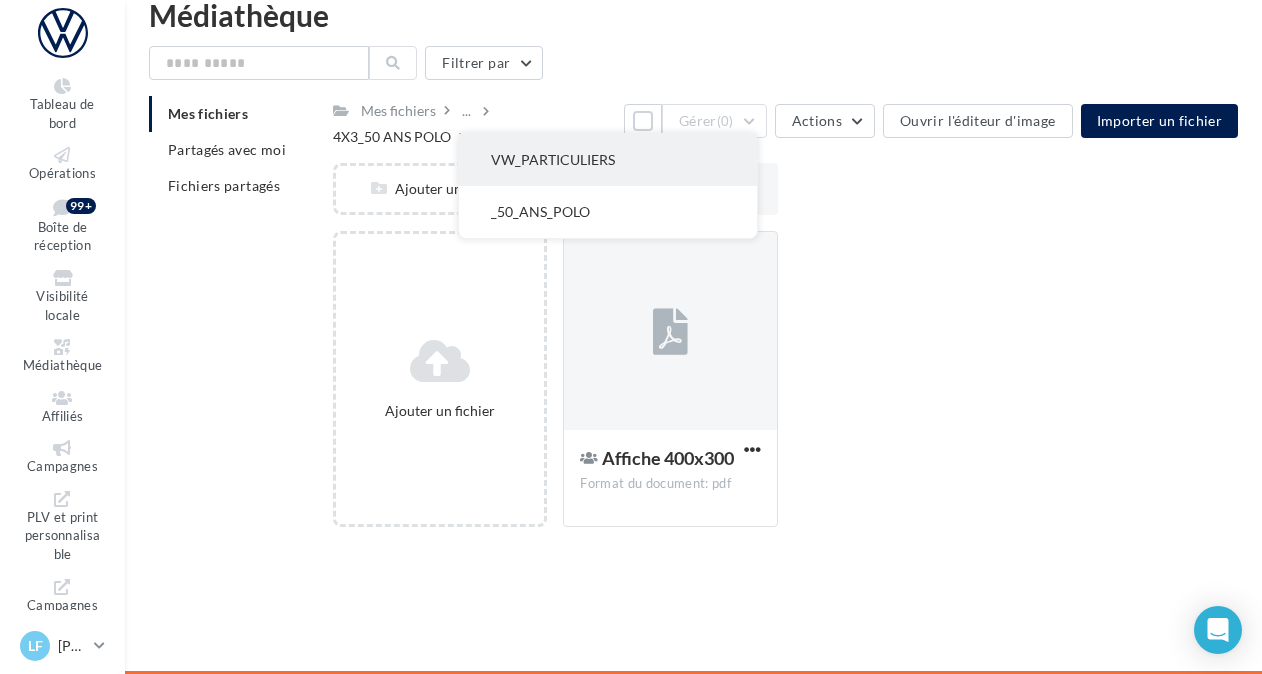 click on "VW_PARTICULIERS" at bounding box center [608, 160] 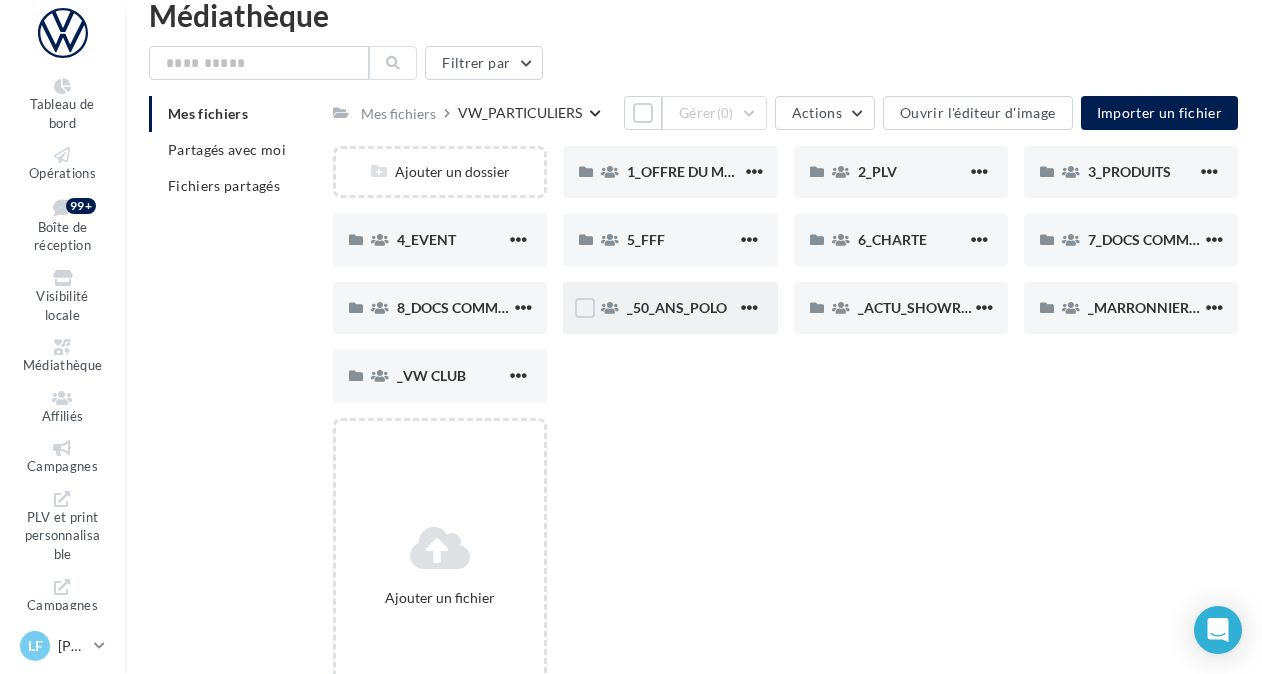 click on "_50_ANS_POLO" at bounding box center (670, 308) 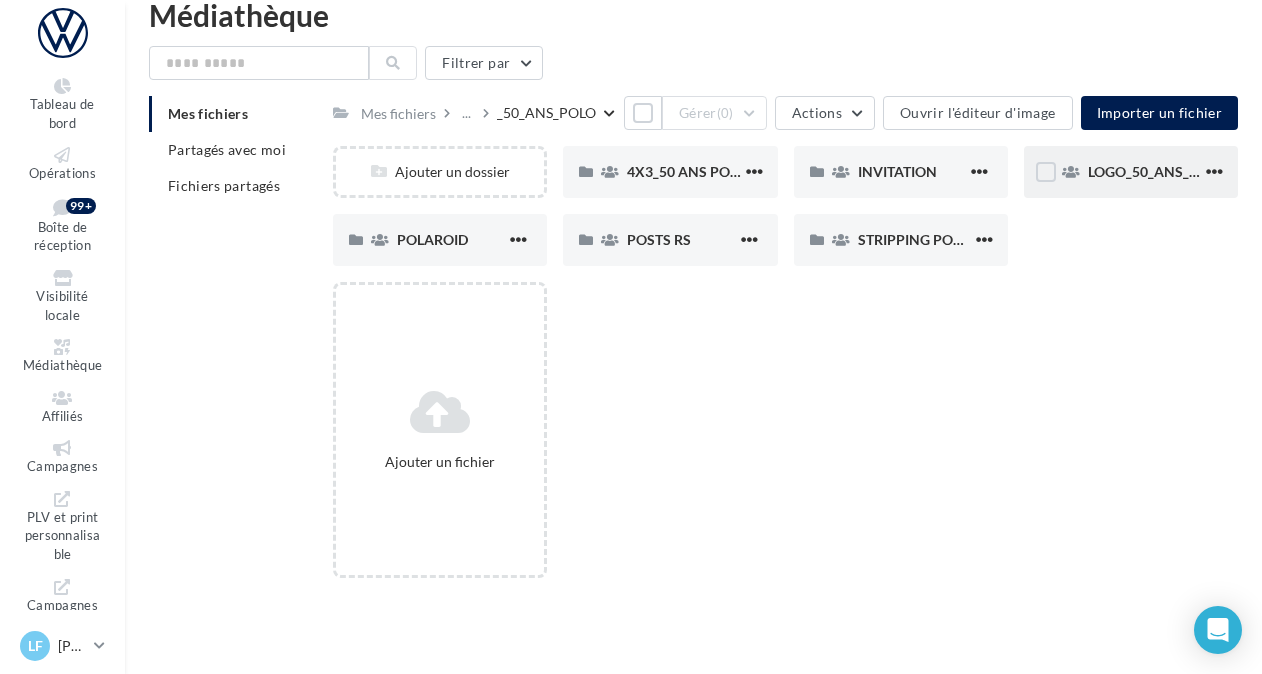 click on "LOGO_50_ANS_POLO" at bounding box center (1131, 172) 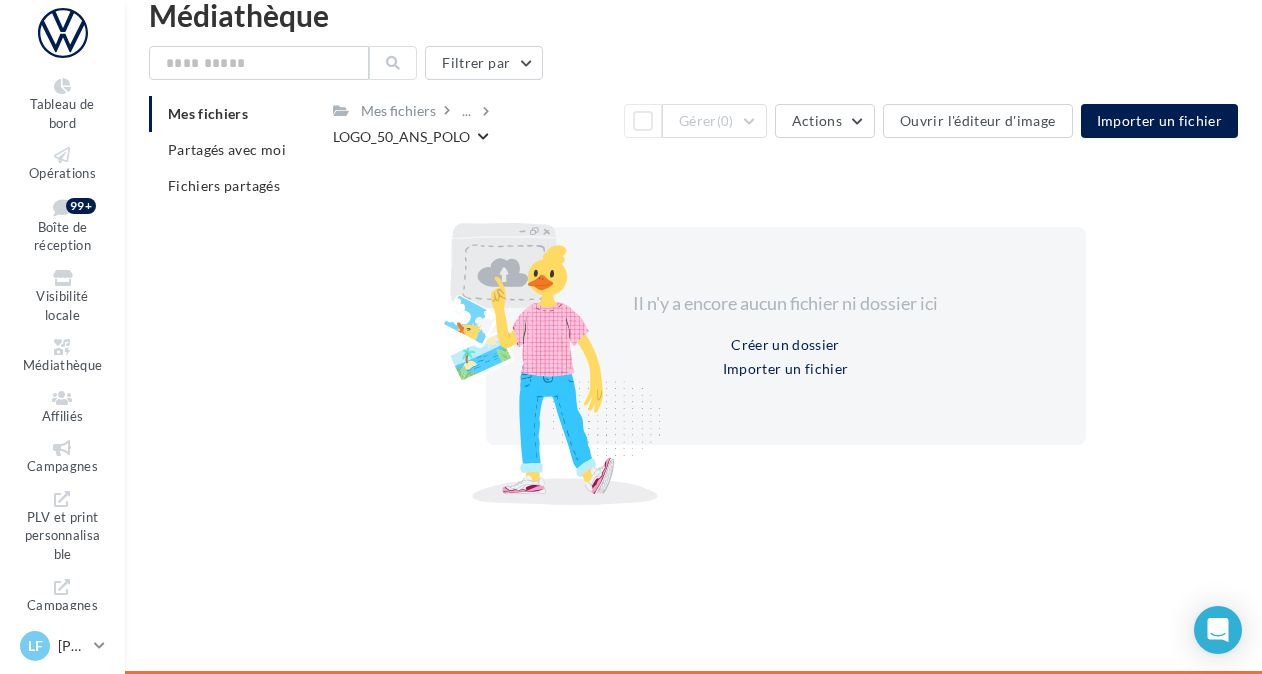 scroll, scrollTop: 0, scrollLeft: 0, axis: both 